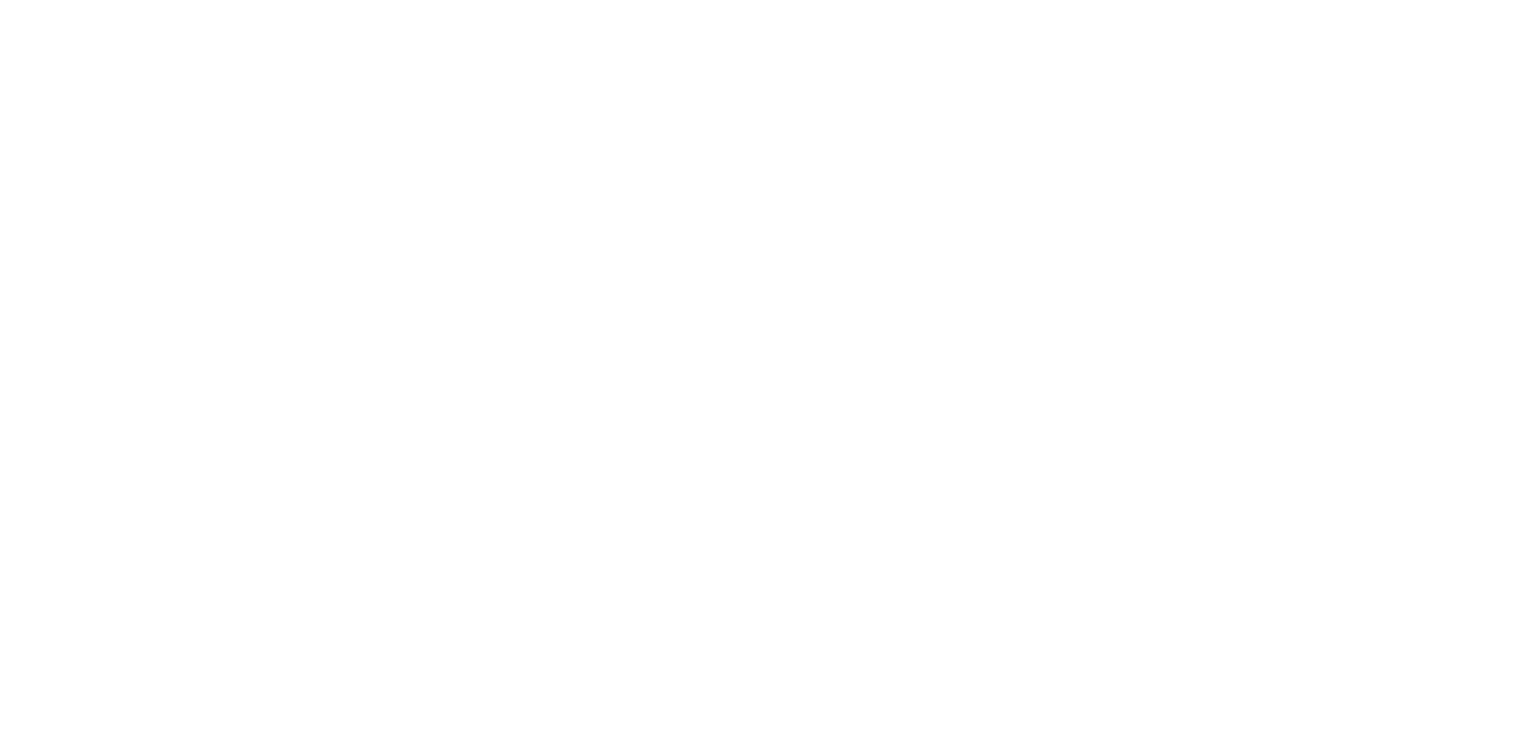 scroll, scrollTop: 0, scrollLeft: 0, axis: both 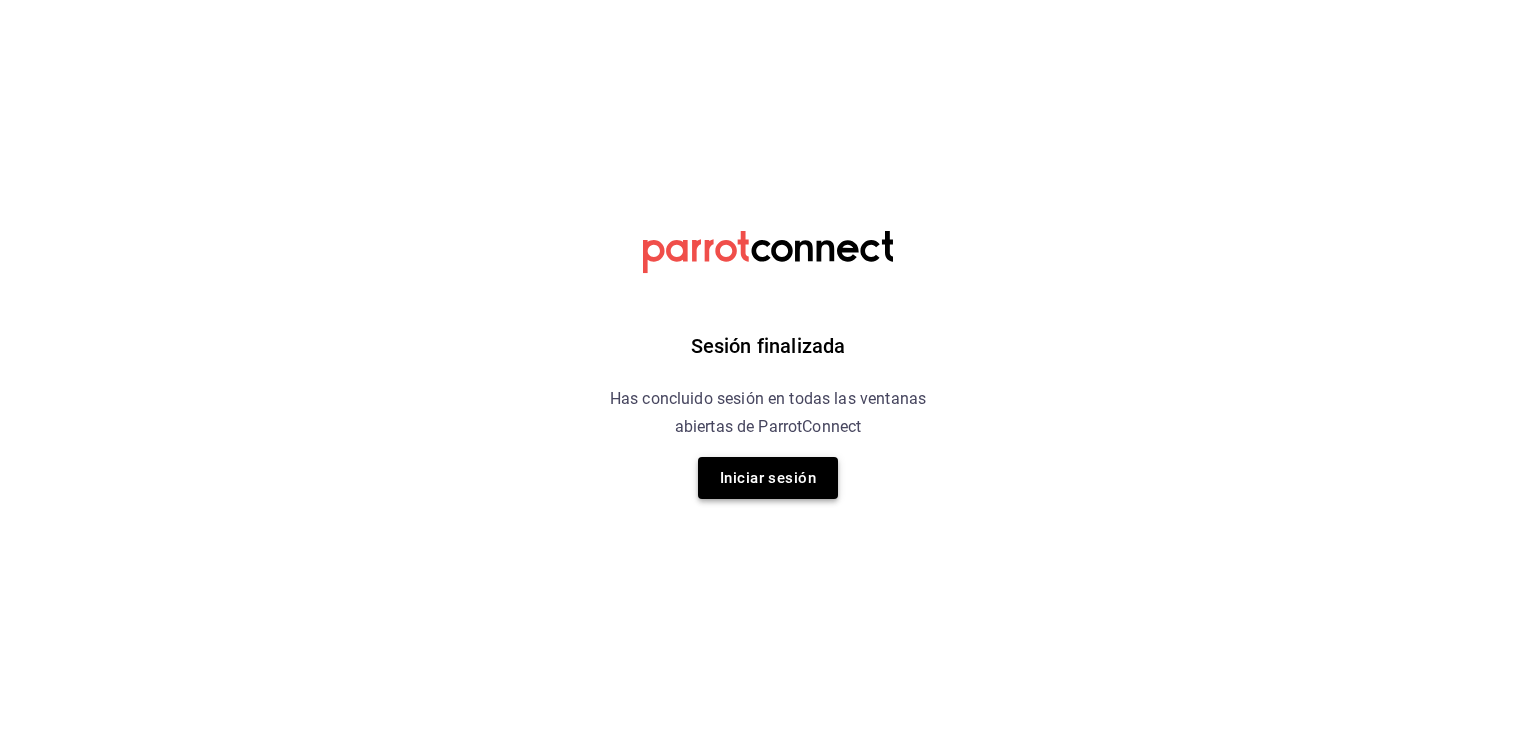click on "Iniciar sesión" at bounding box center (768, 478) 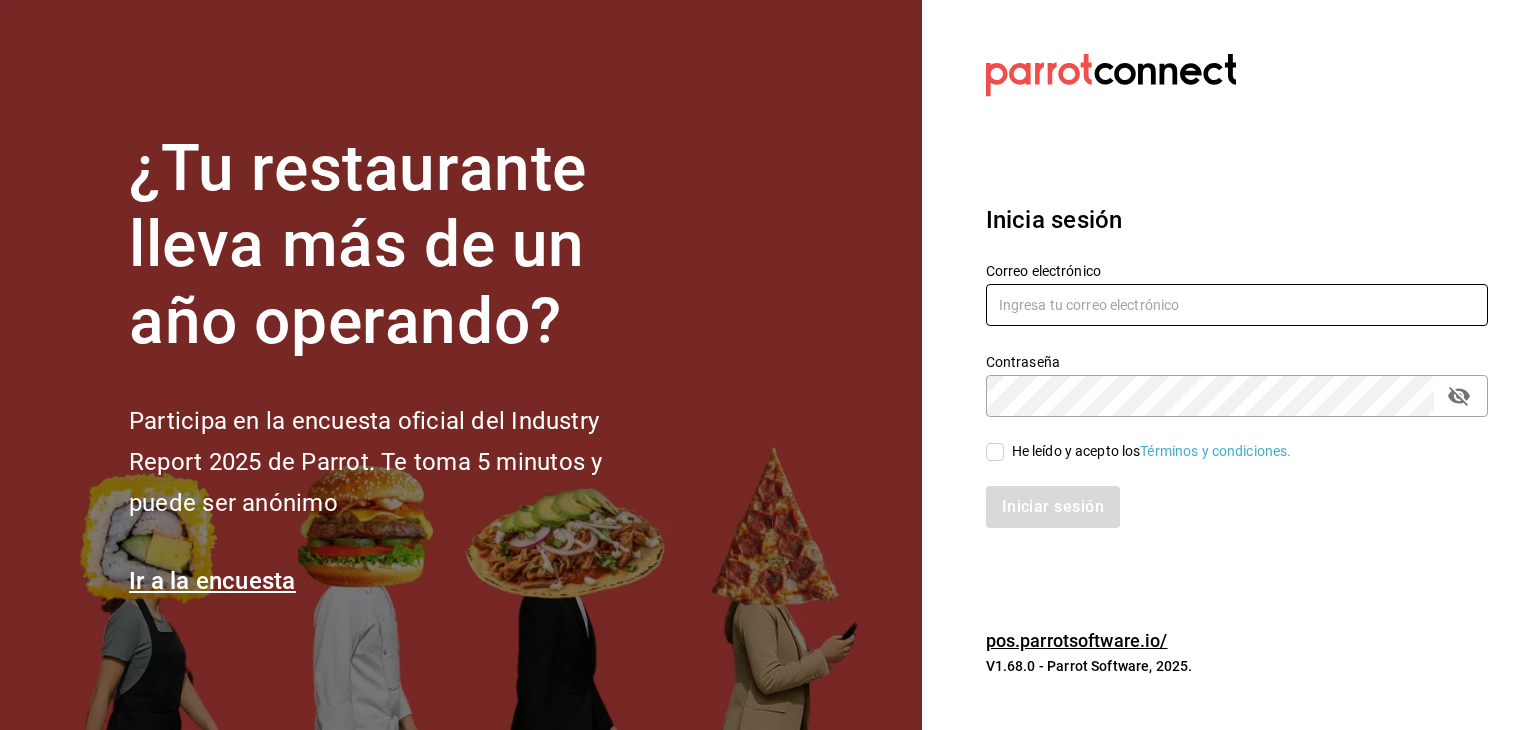 type on "ruta64@edomex.com.mx" 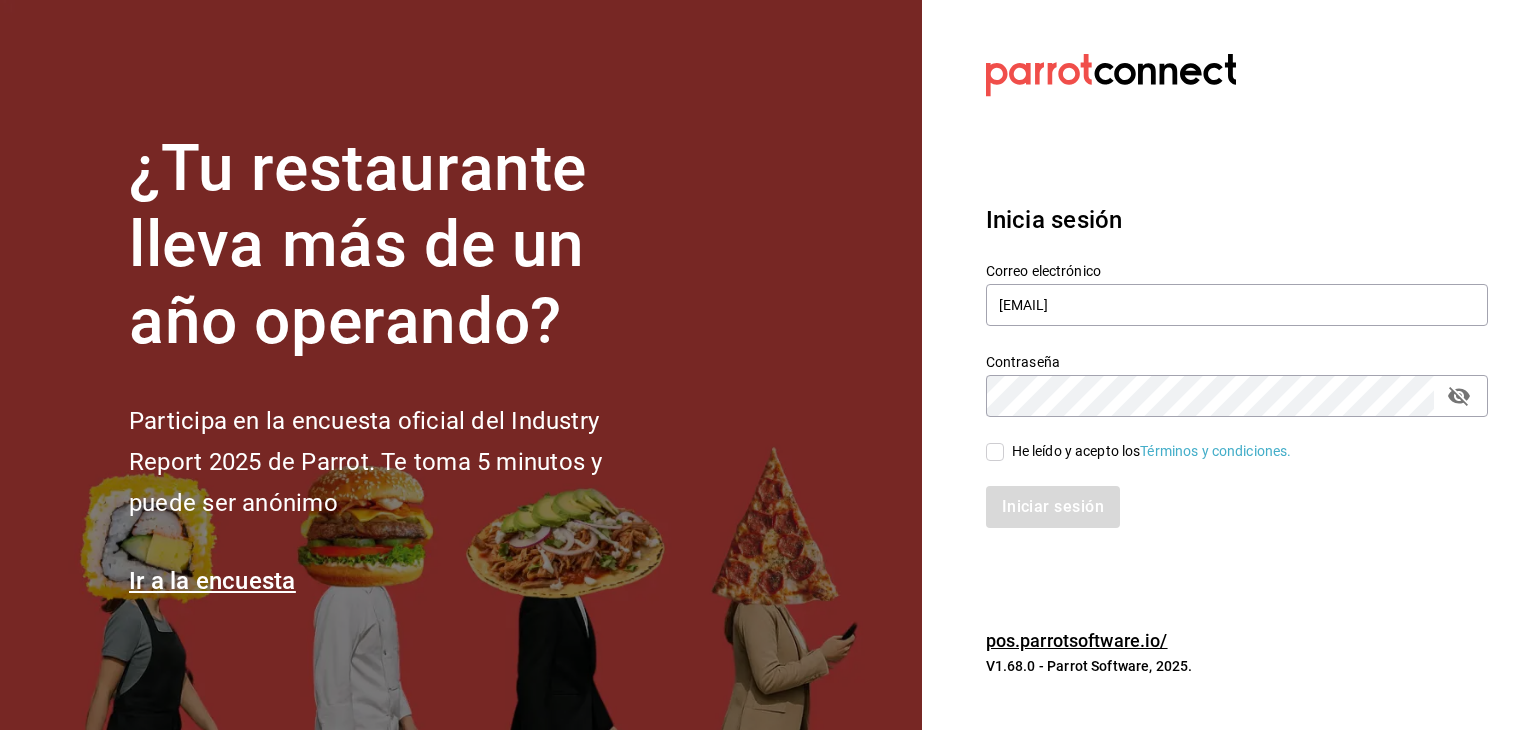 click on "He leído y acepto los  Términos y condiciones." at bounding box center [995, 452] 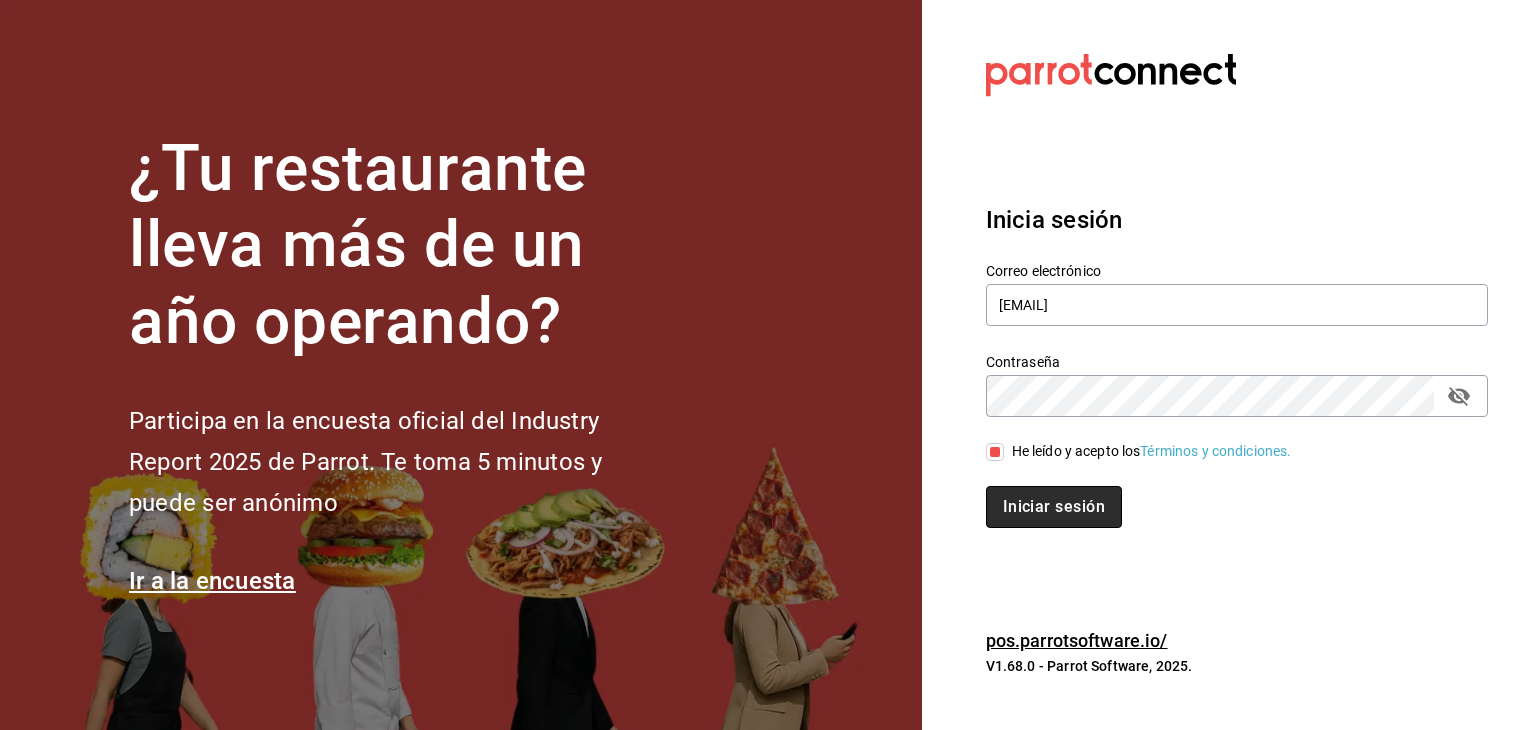 click on "Iniciar sesión" at bounding box center (1054, 507) 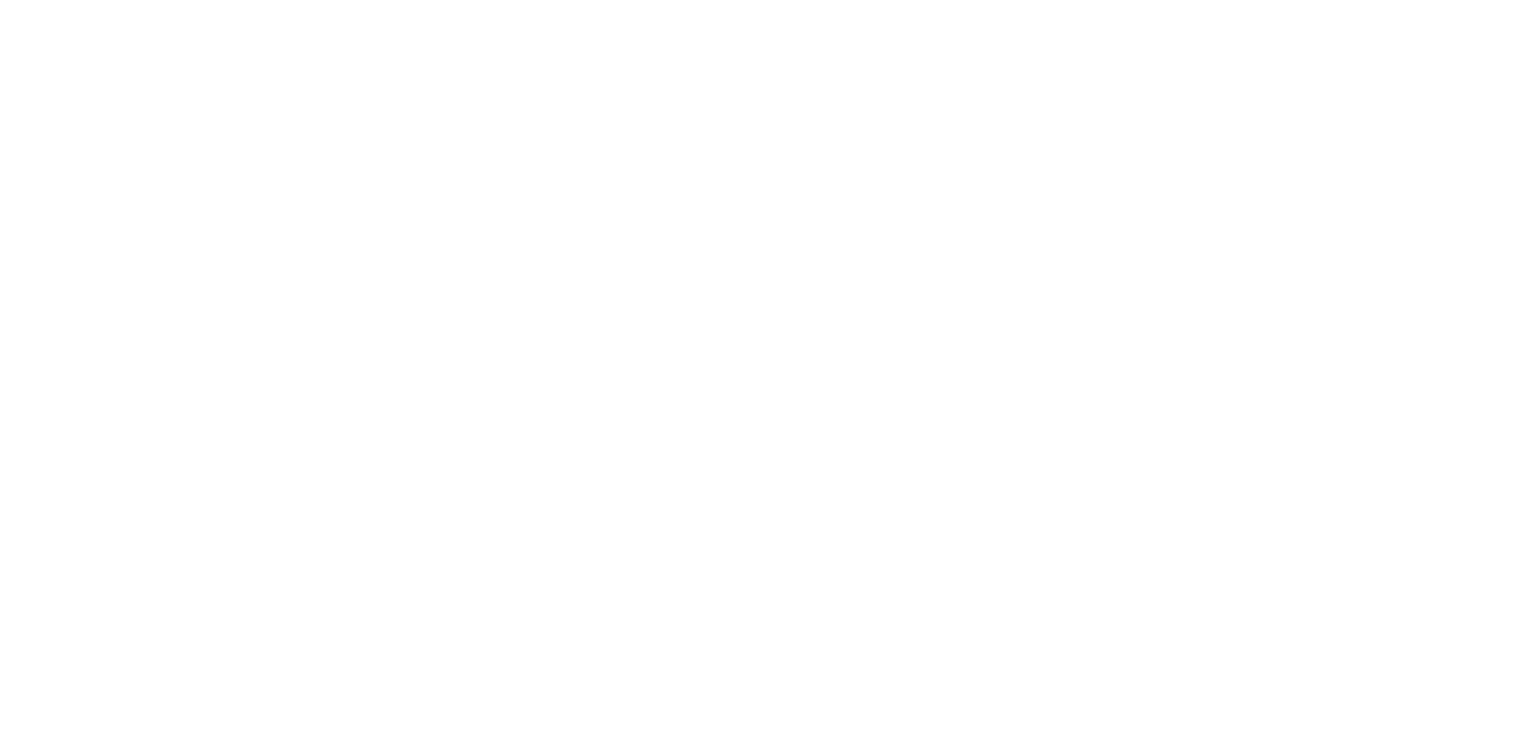 scroll, scrollTop: 0, scrollLeft: 0, axis: both 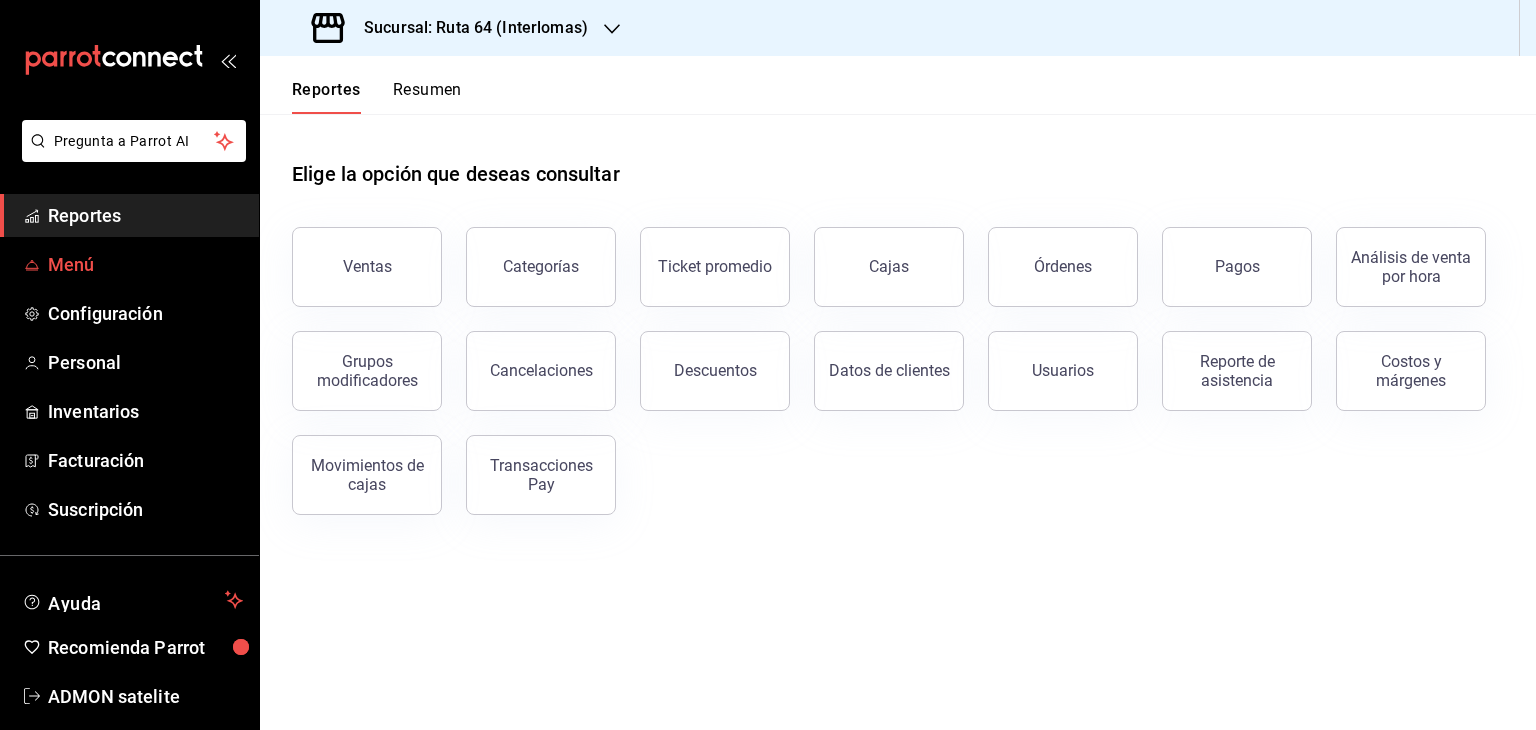 click on "Menú" at bounding box center [145, 264] 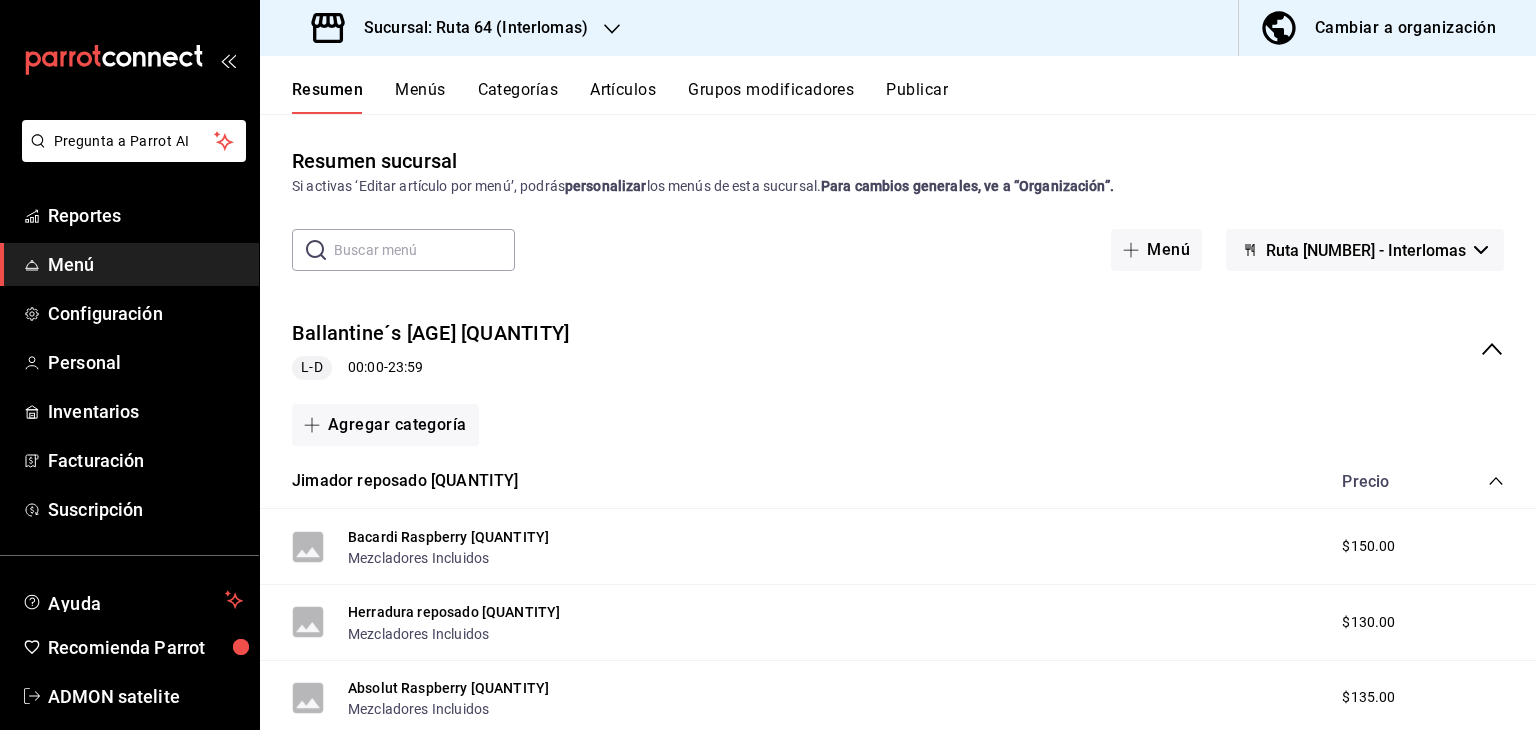 click 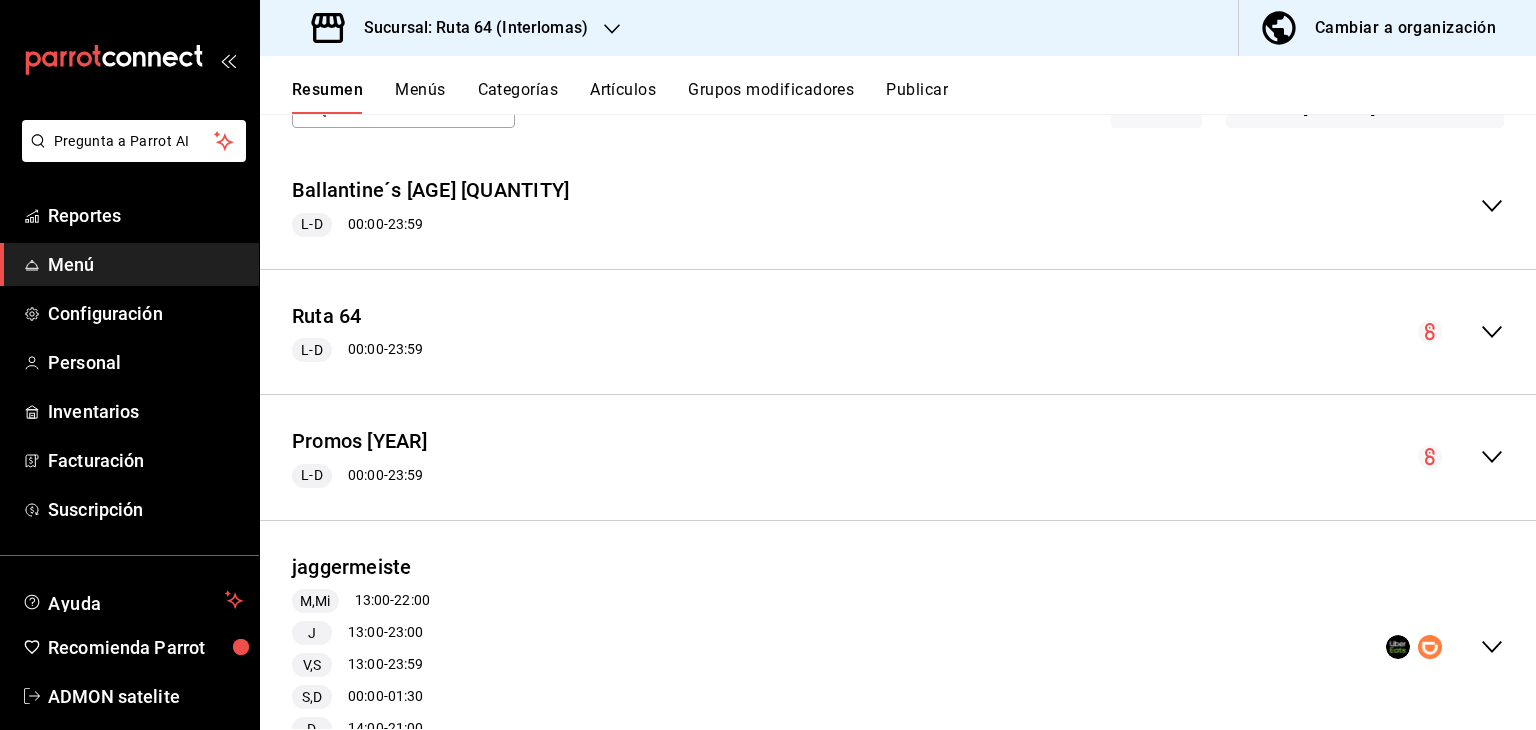 scroll, scrollTop: 144, scrollLeft: 0, axis: vertical 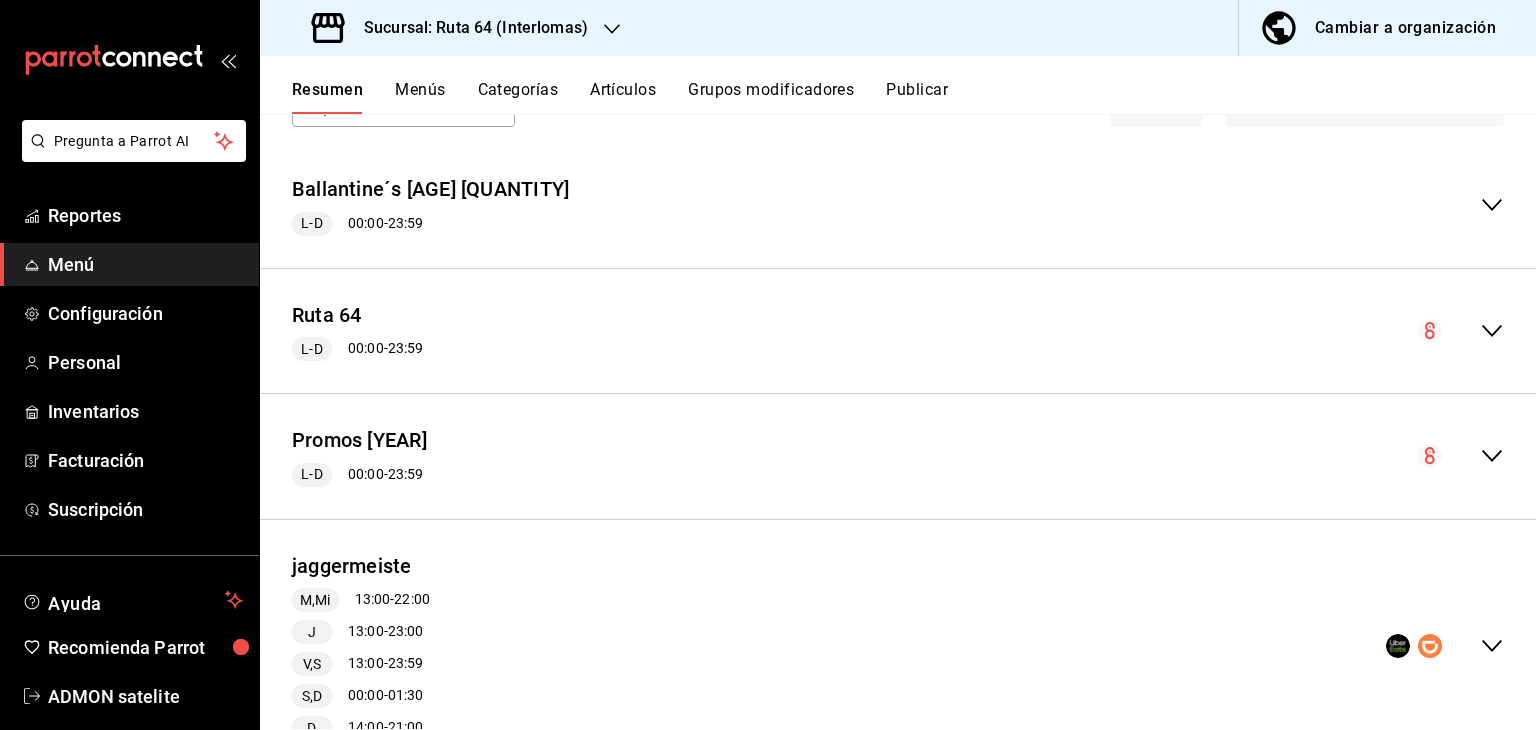 click on "Bacardi Añejo [QUANTITY] oz" at bounding box center [898, 456] 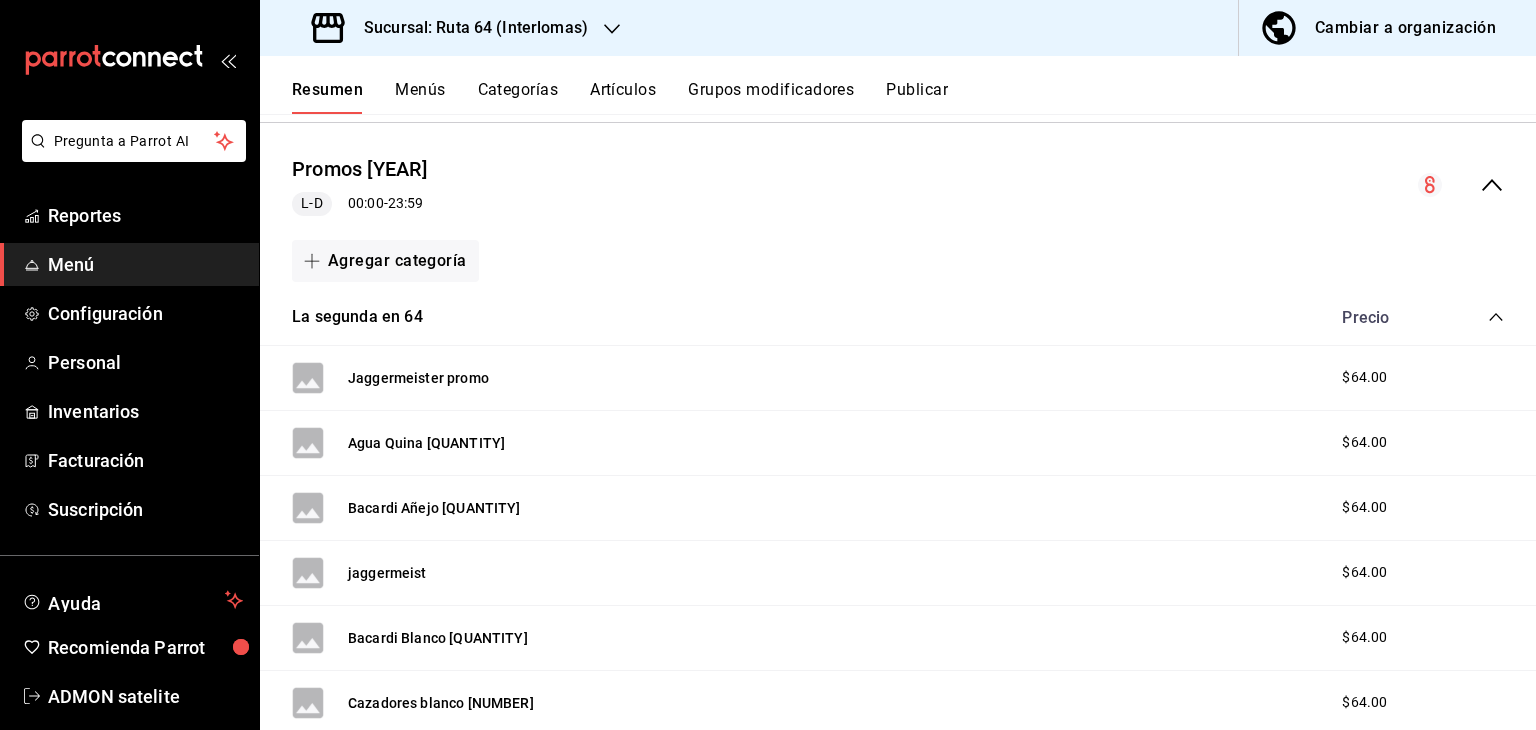 scroll, scrollTop: 419, scrollLeft: 0, axis: vertical 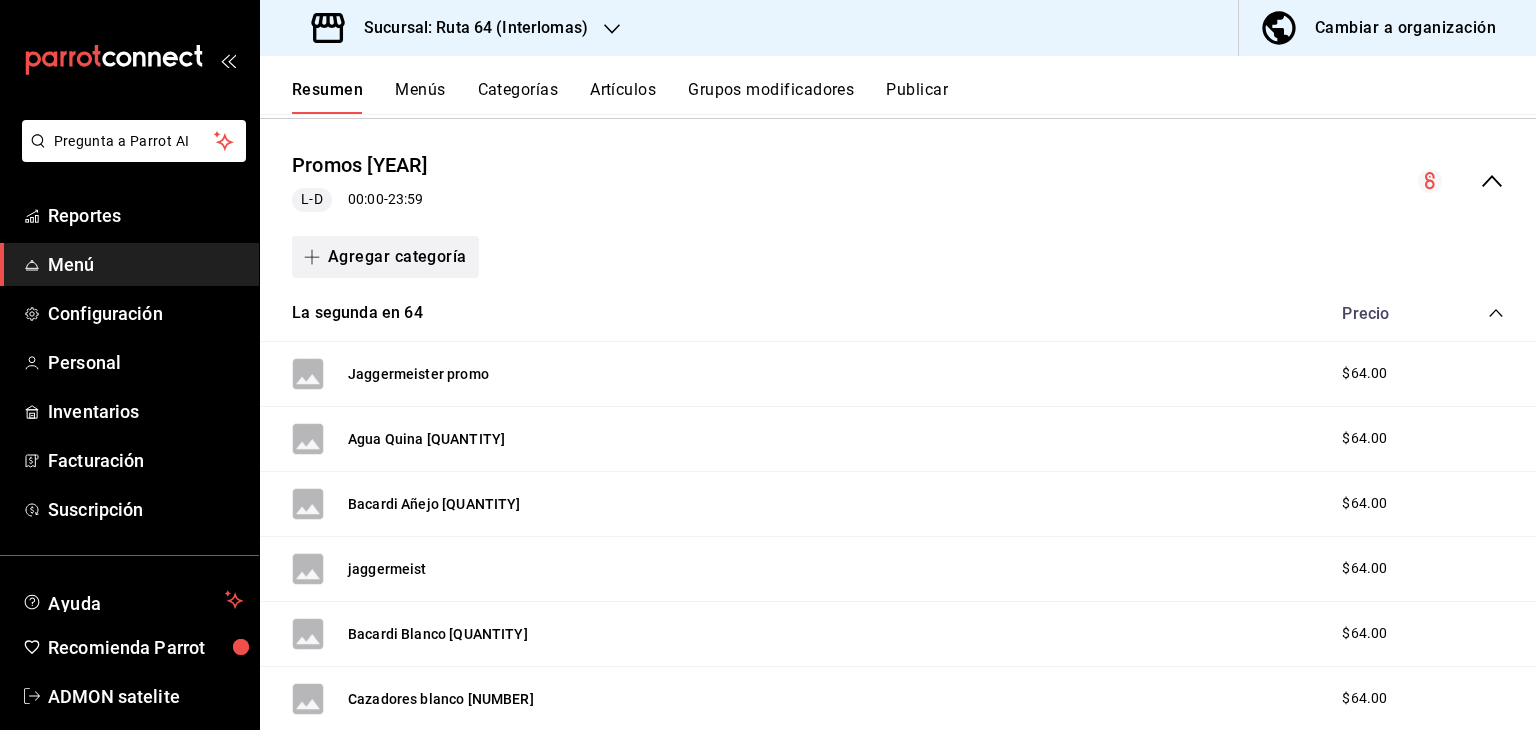 click on "Agregar categoría" at bounding box center (385, 257) 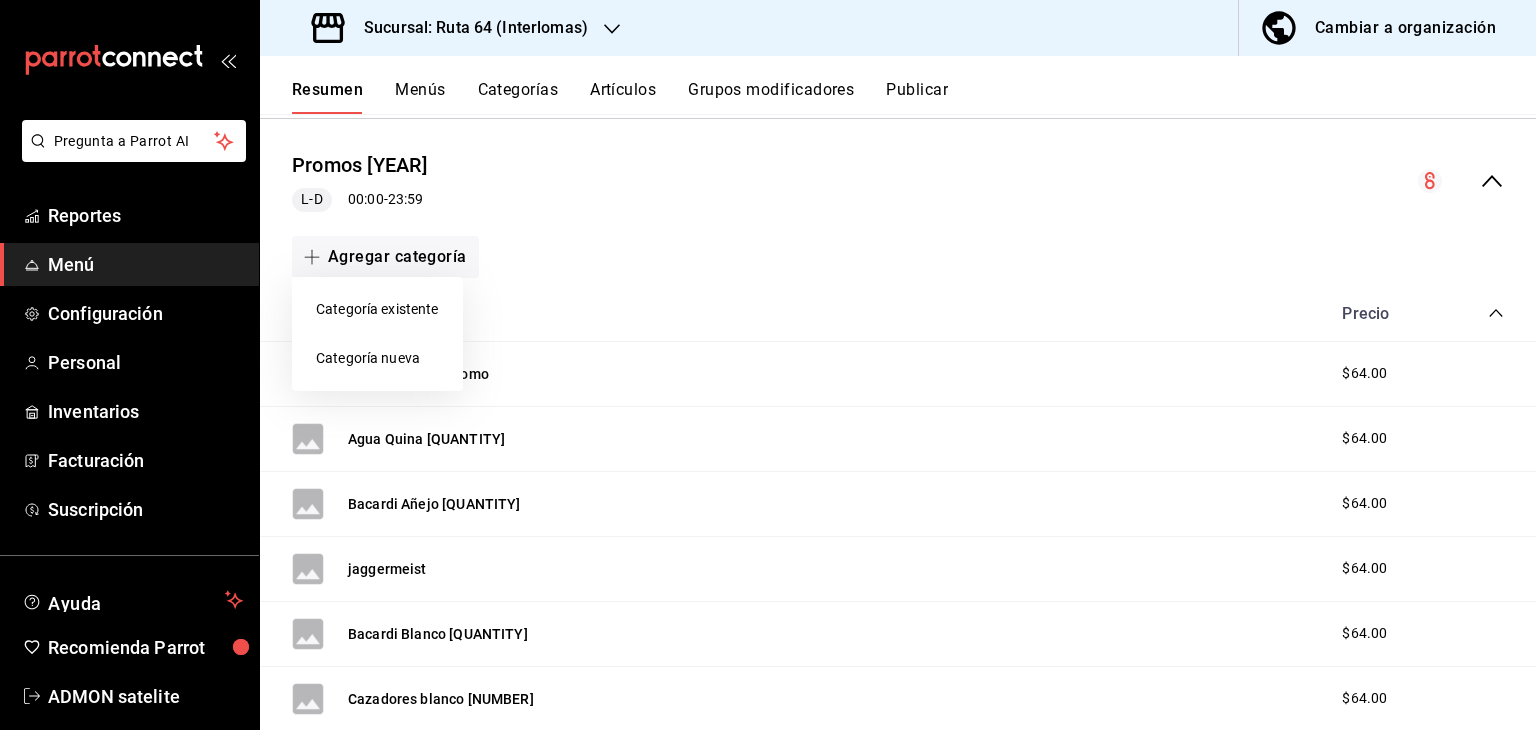 click on "Categoría nueva" at bounding box center [377, 358] 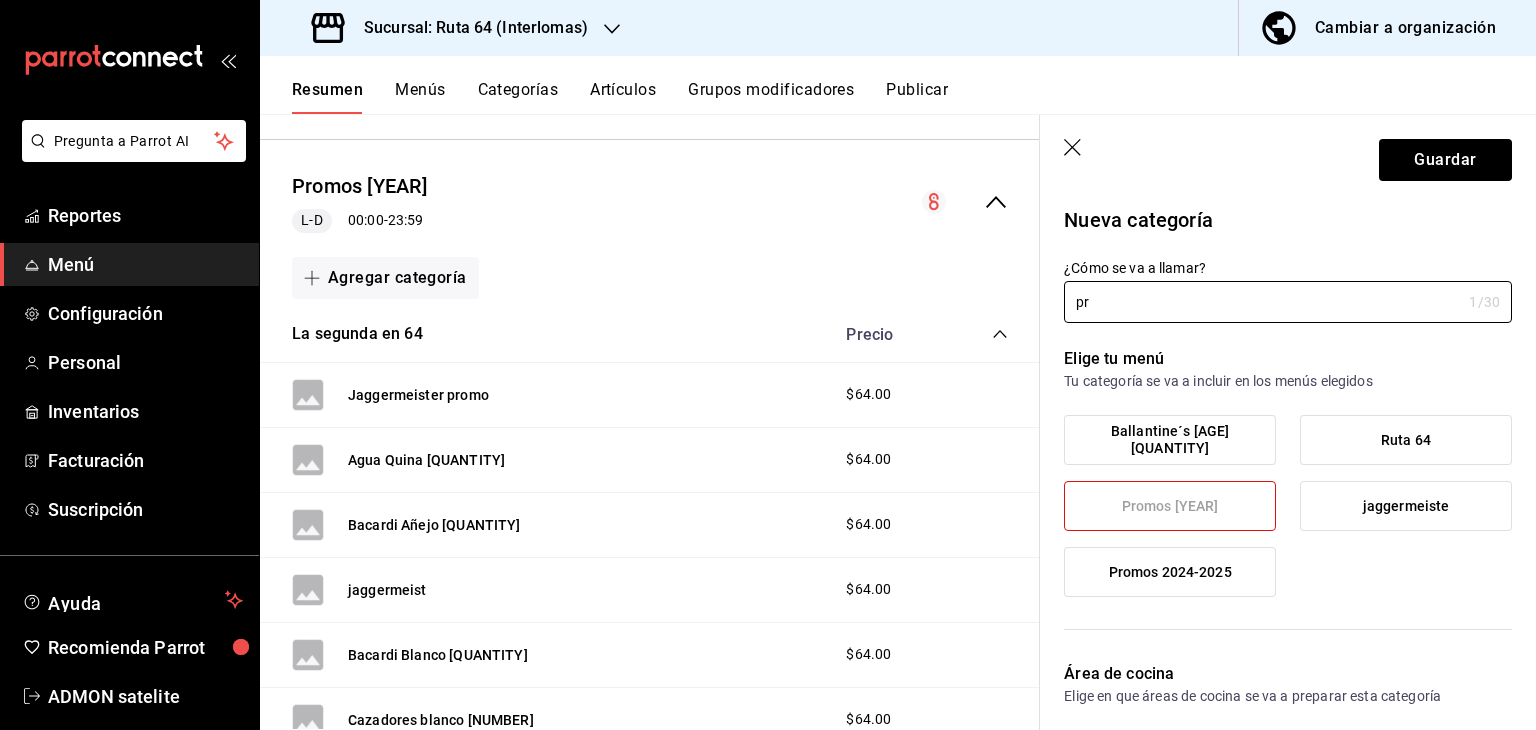 type on "p" 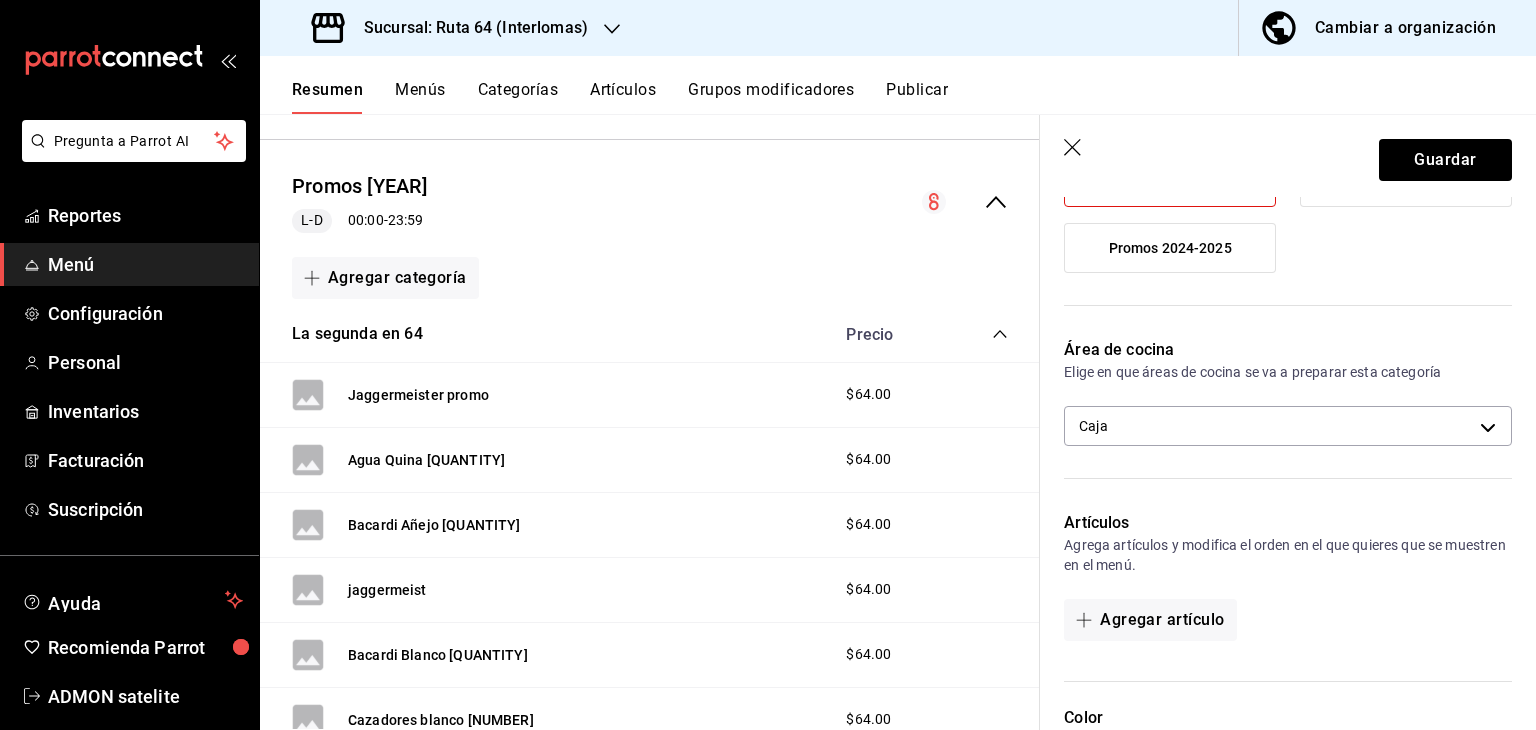 scroll, scrollTop: 340, scrollLeft: 0, axis: vertical 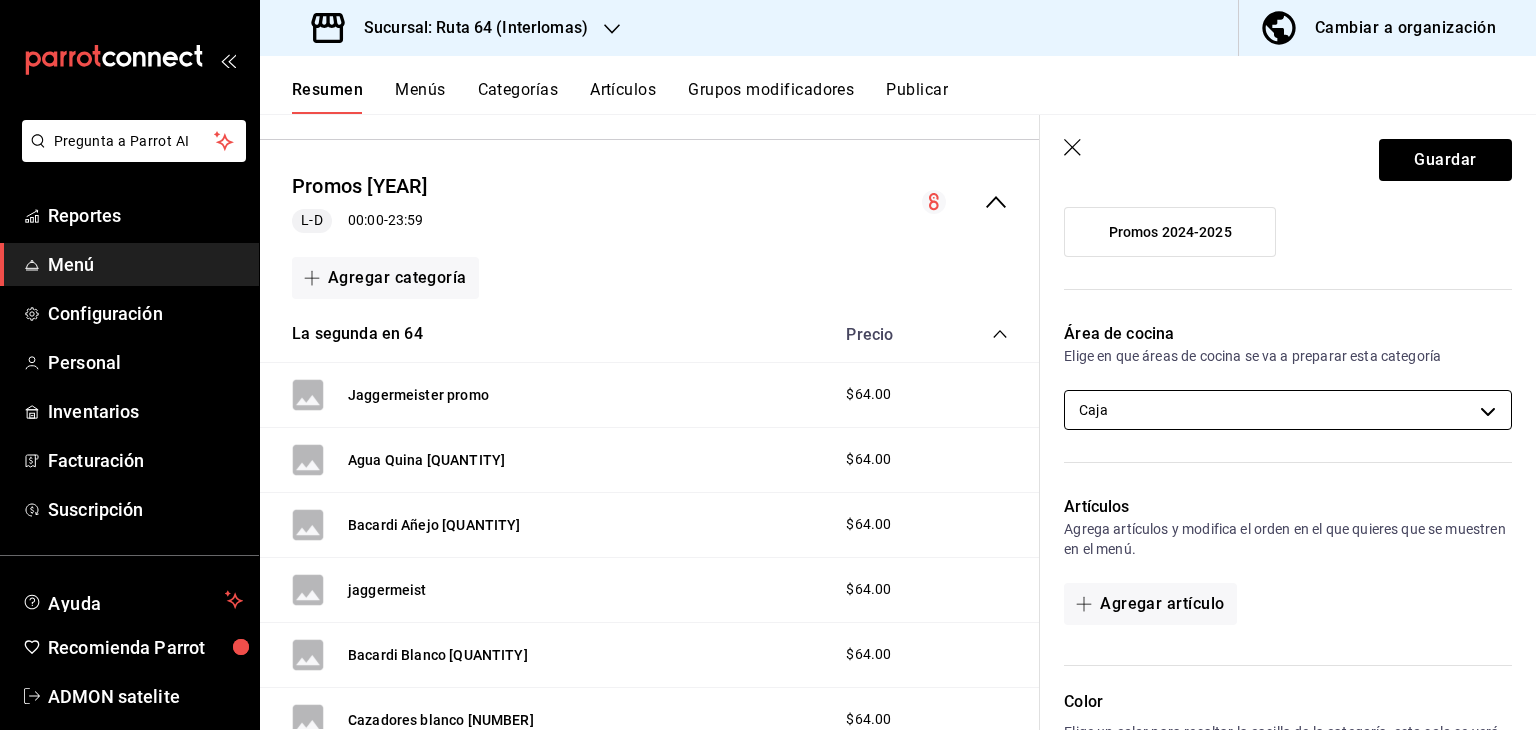 type on "jaggerme" 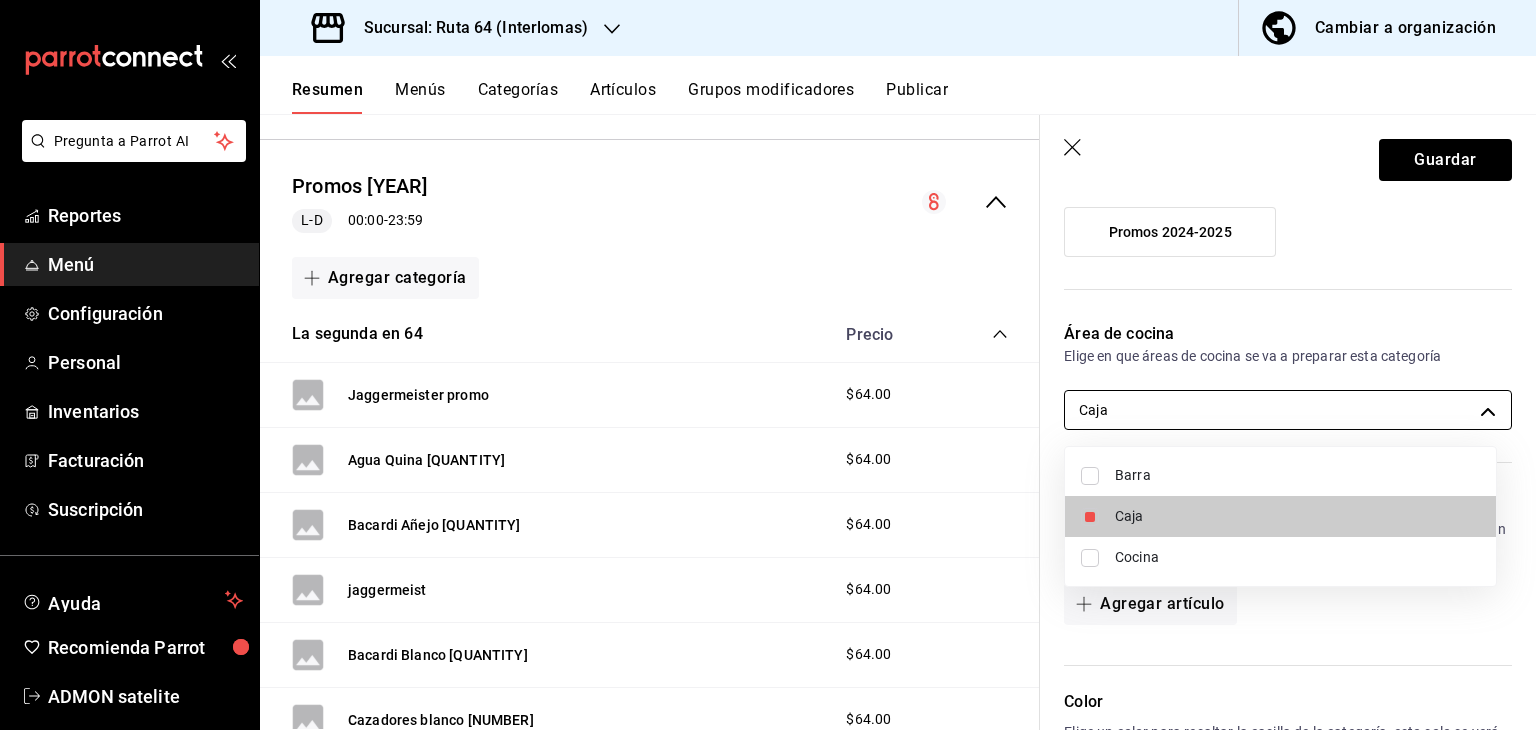 click on "Altos Plata [QUANTITY]" at bounding box center [768, 365] 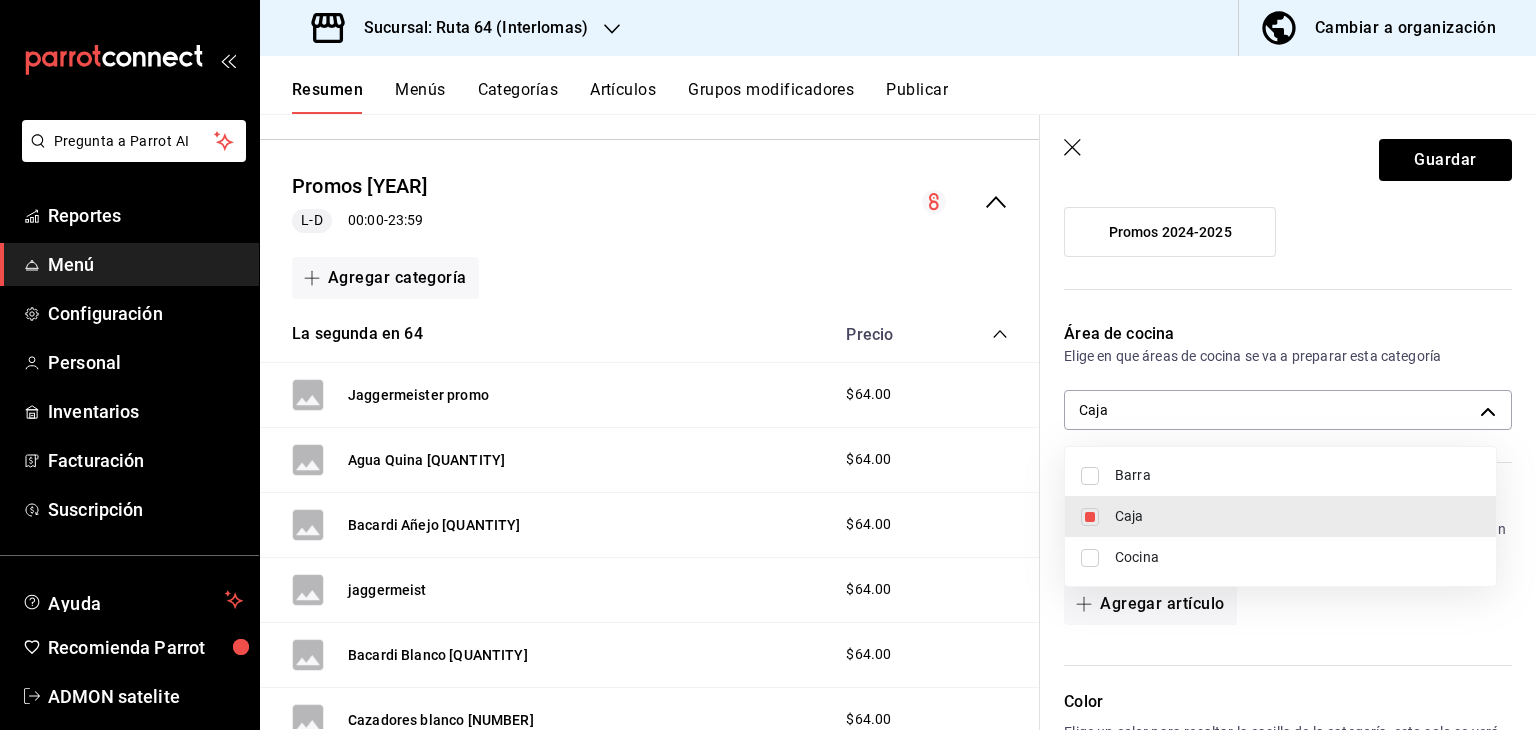click on "Barra" at bounding box center (1297, 475) 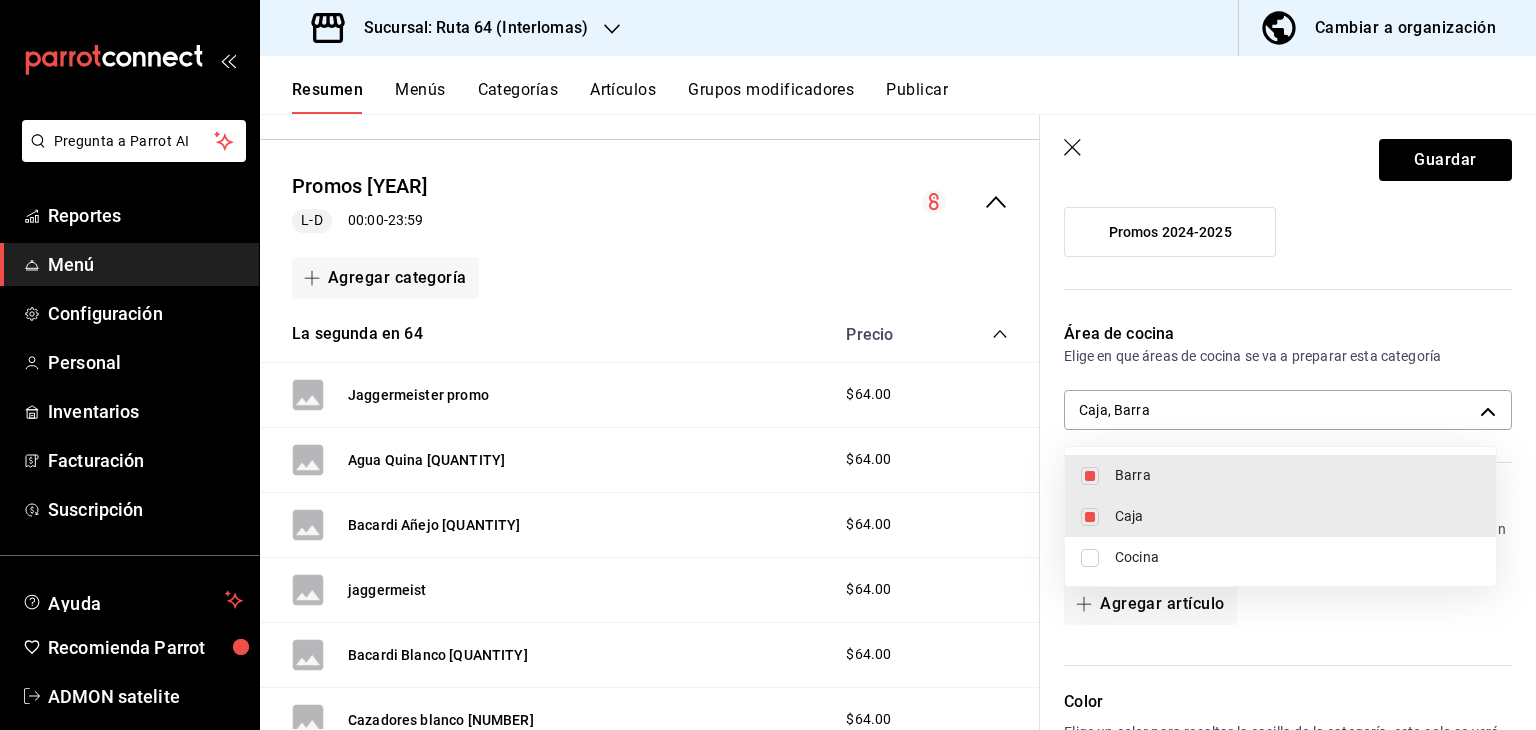 click at bounding box center [1090, 517] 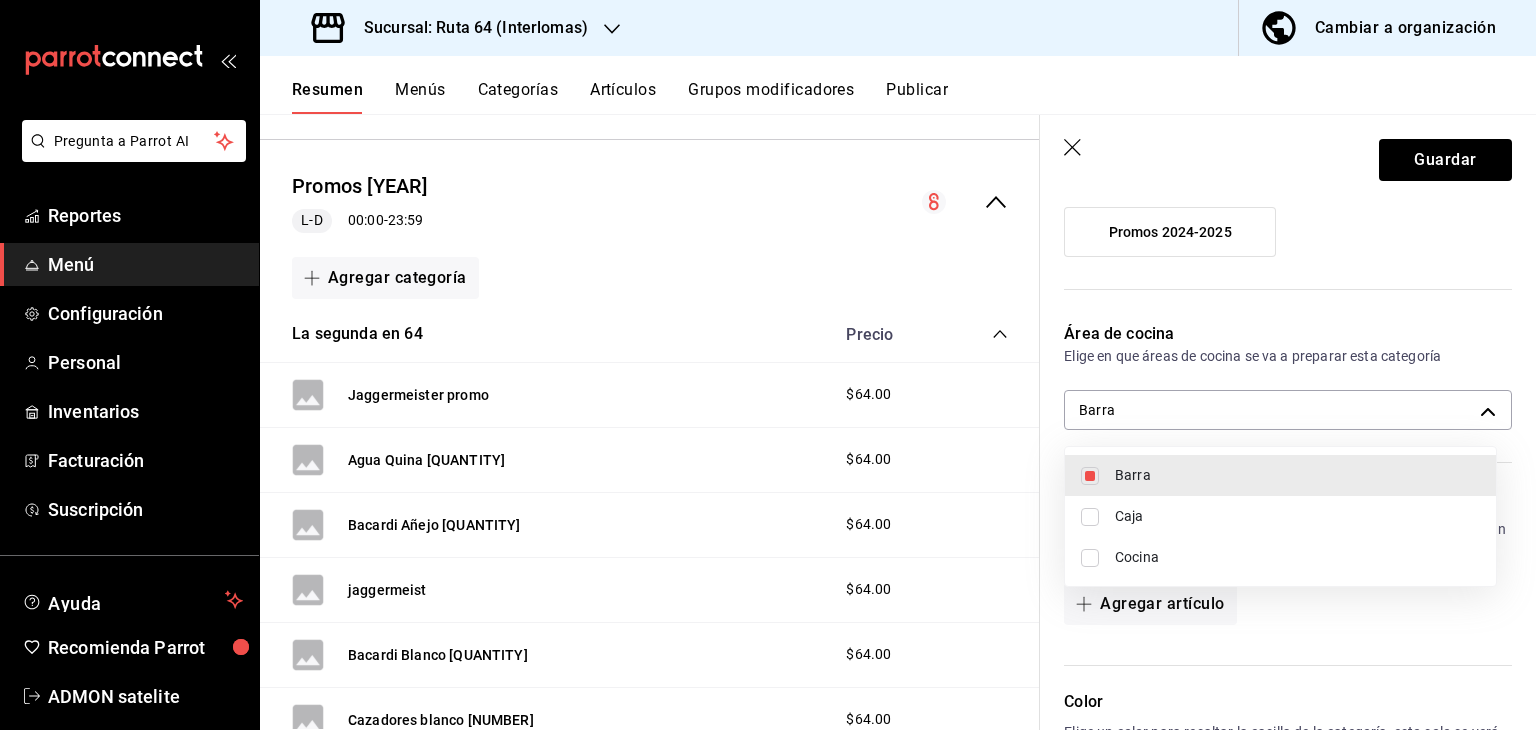 click at bounding box center (768, 365) 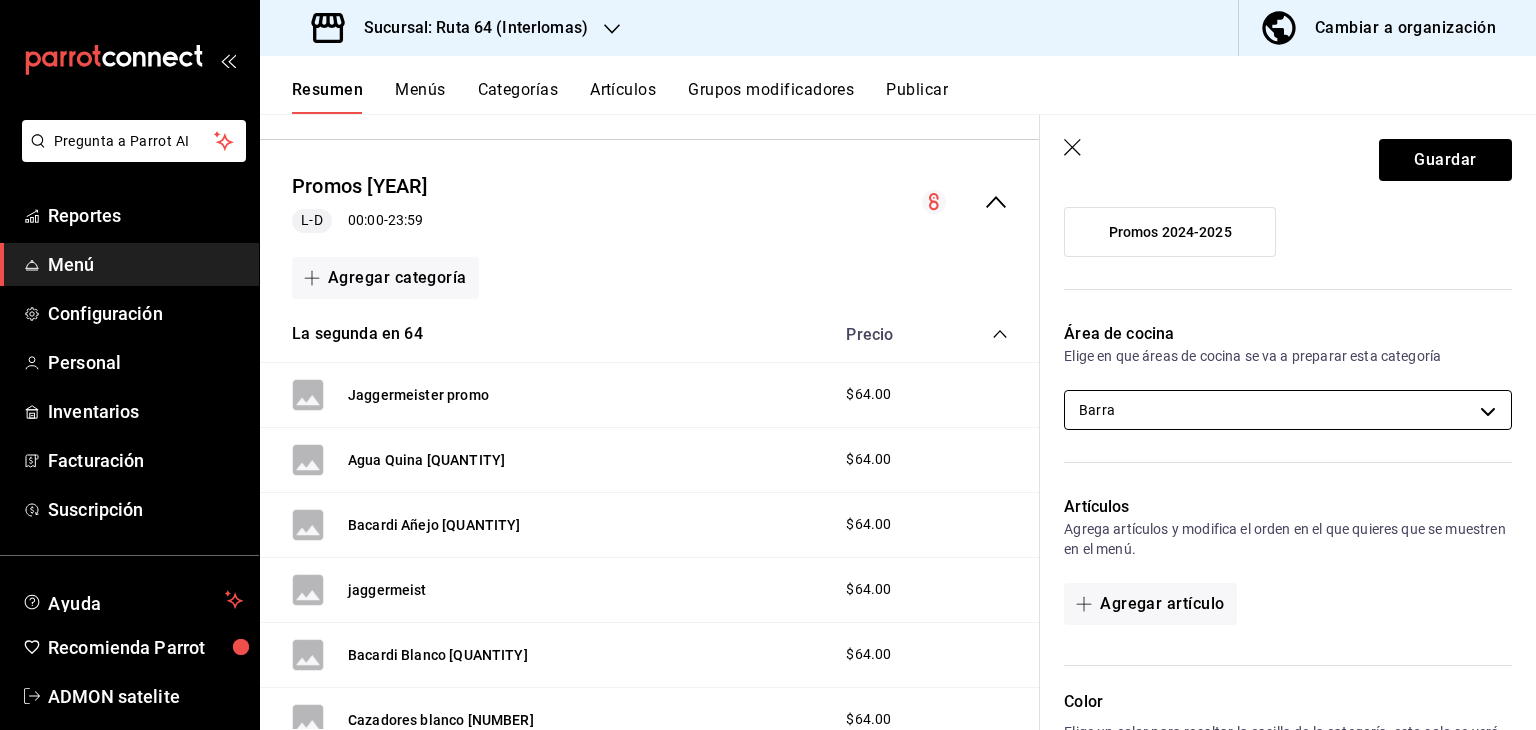 scroll, scrollTop: 612, scrollLeft: 0, axis: vertical 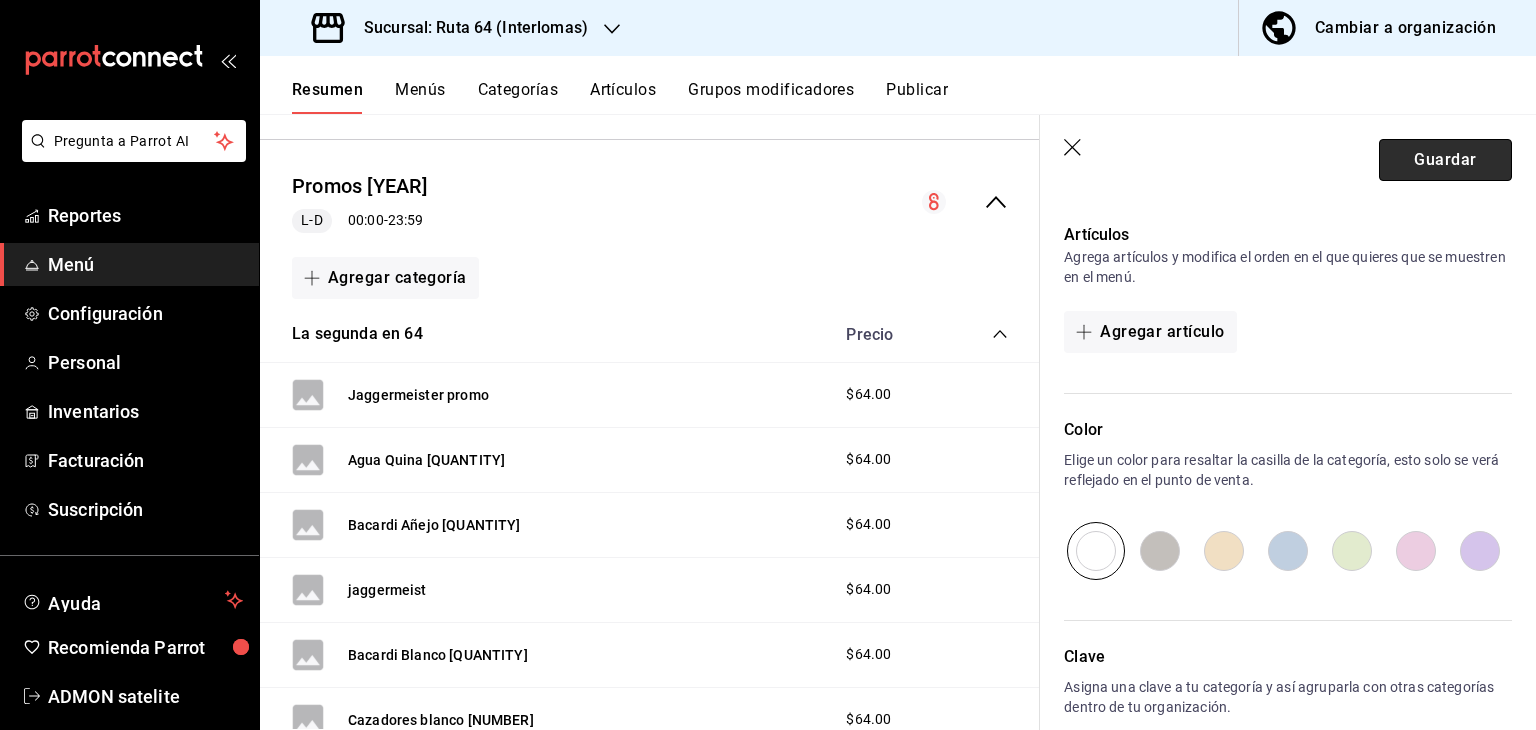 click on "Guardar" at bounding box center (1445, 160) 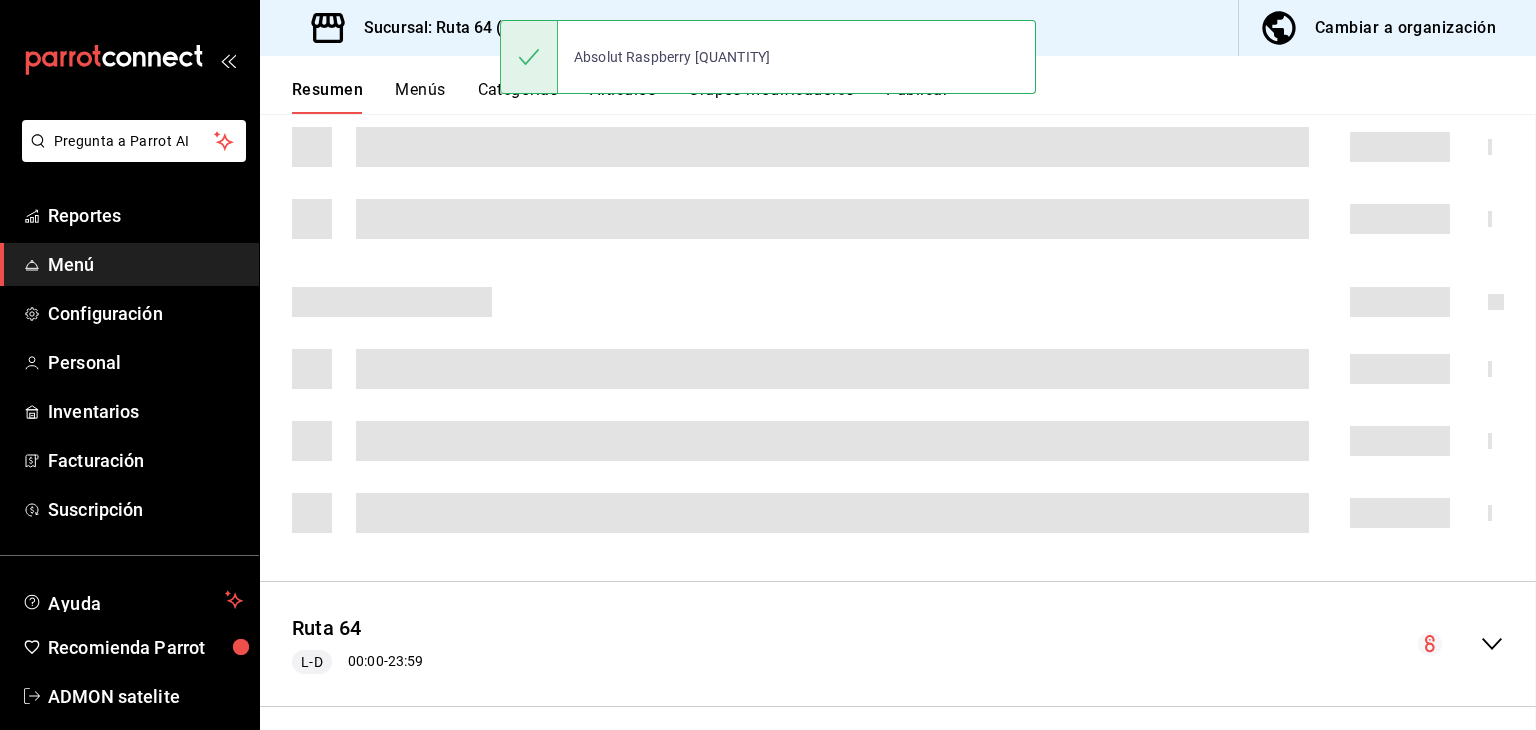scroll, scrollTop: 0, scrollLeft: 0, axis: both 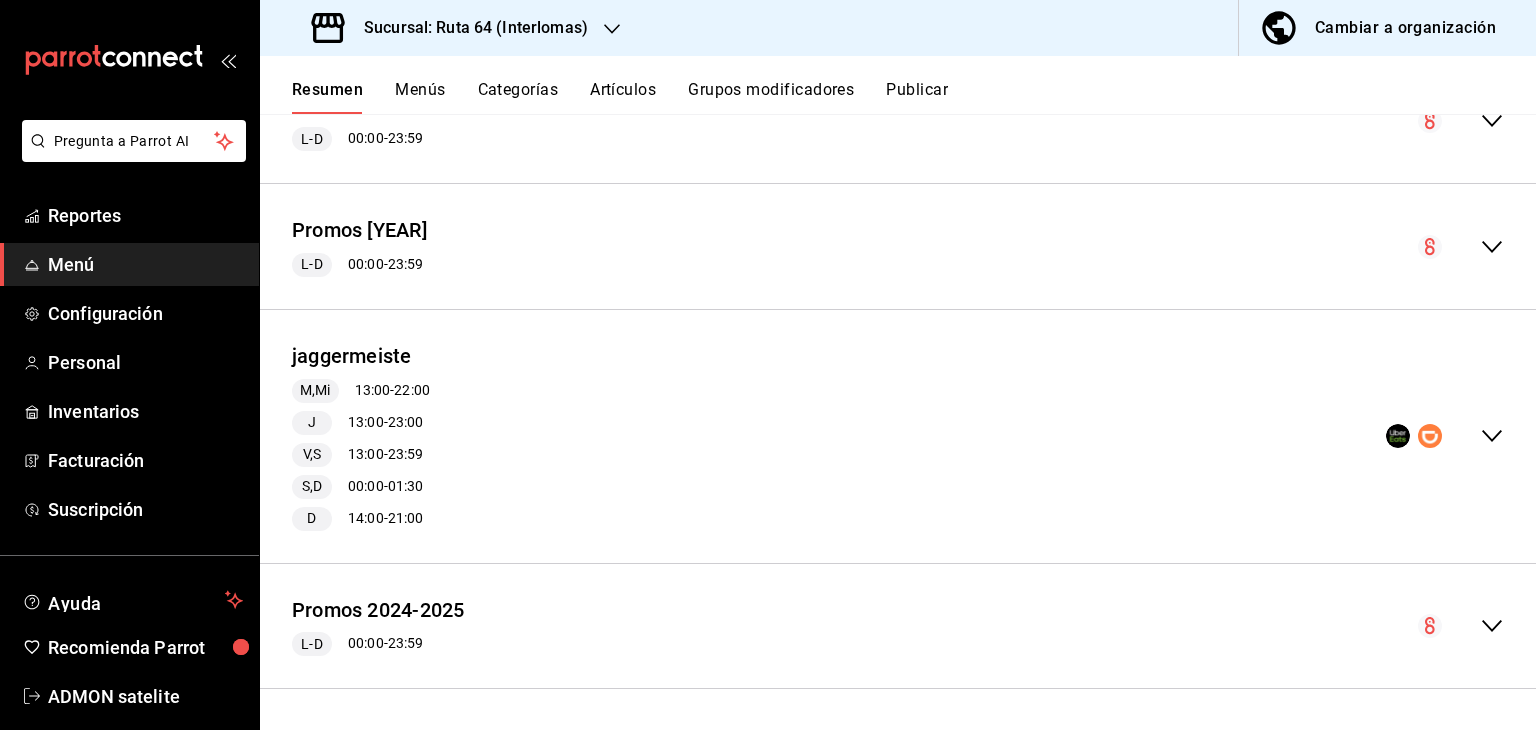 click 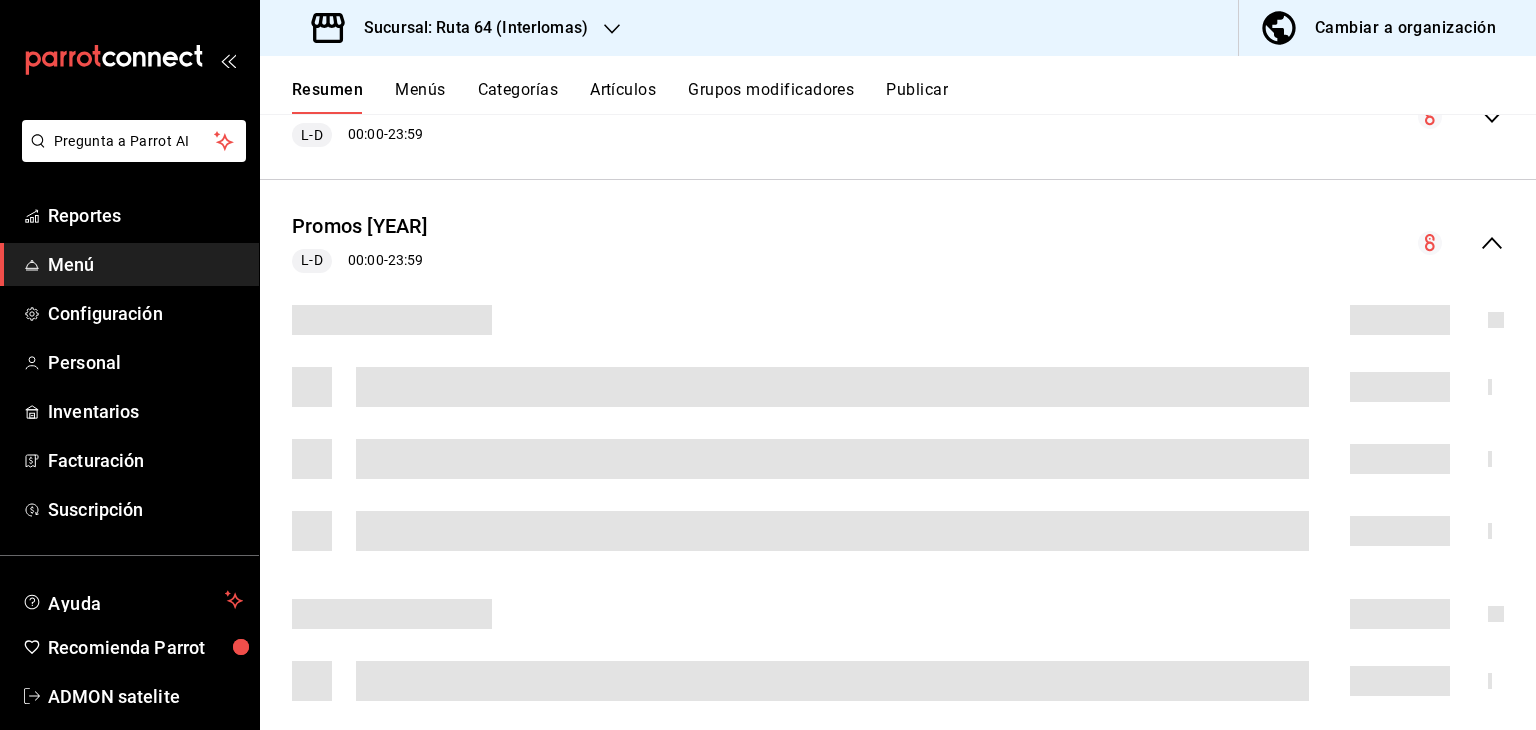 scroll, scrollTop: 2933, scrollLeft: 0, axis: vertical 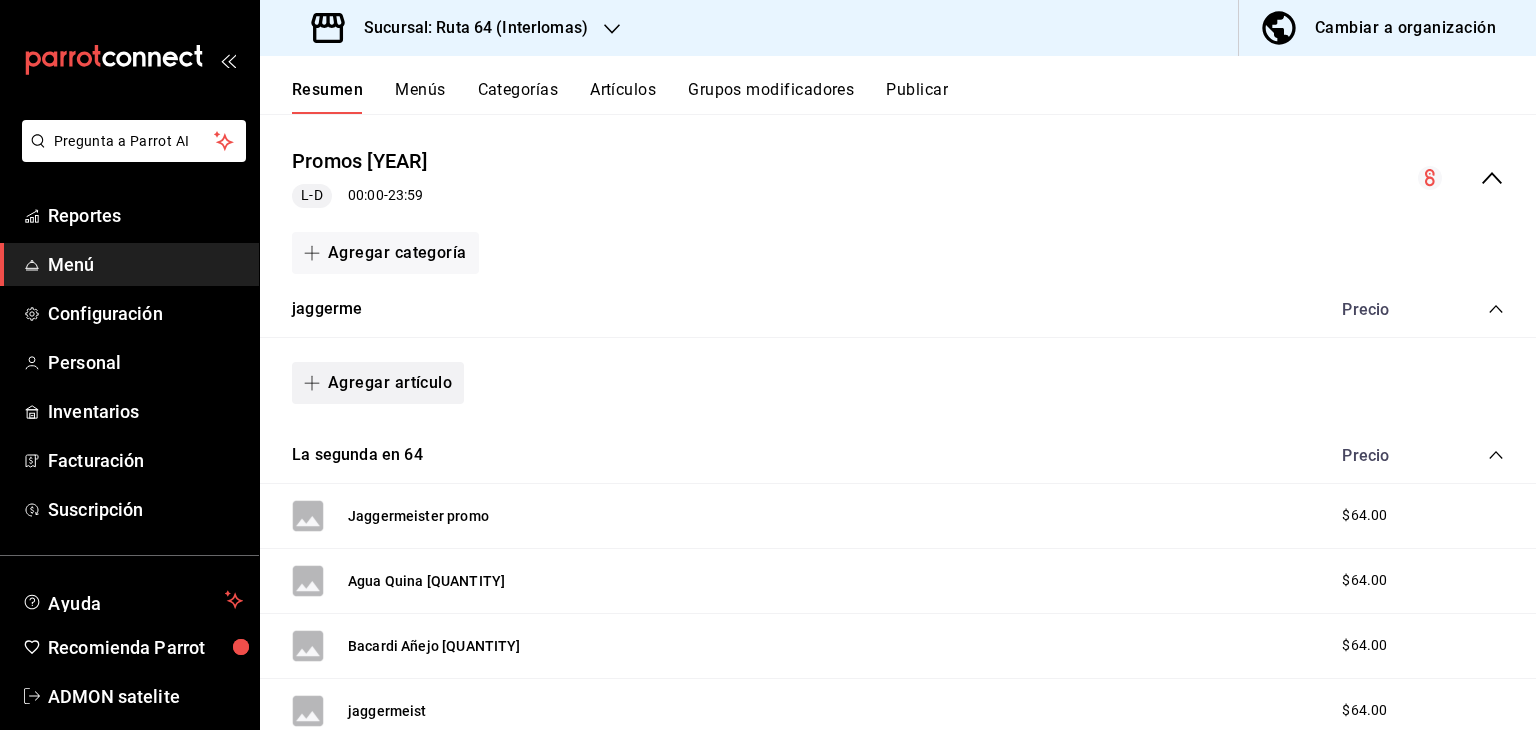 click on "Agregar artículo" at bounding box center [378, 383] 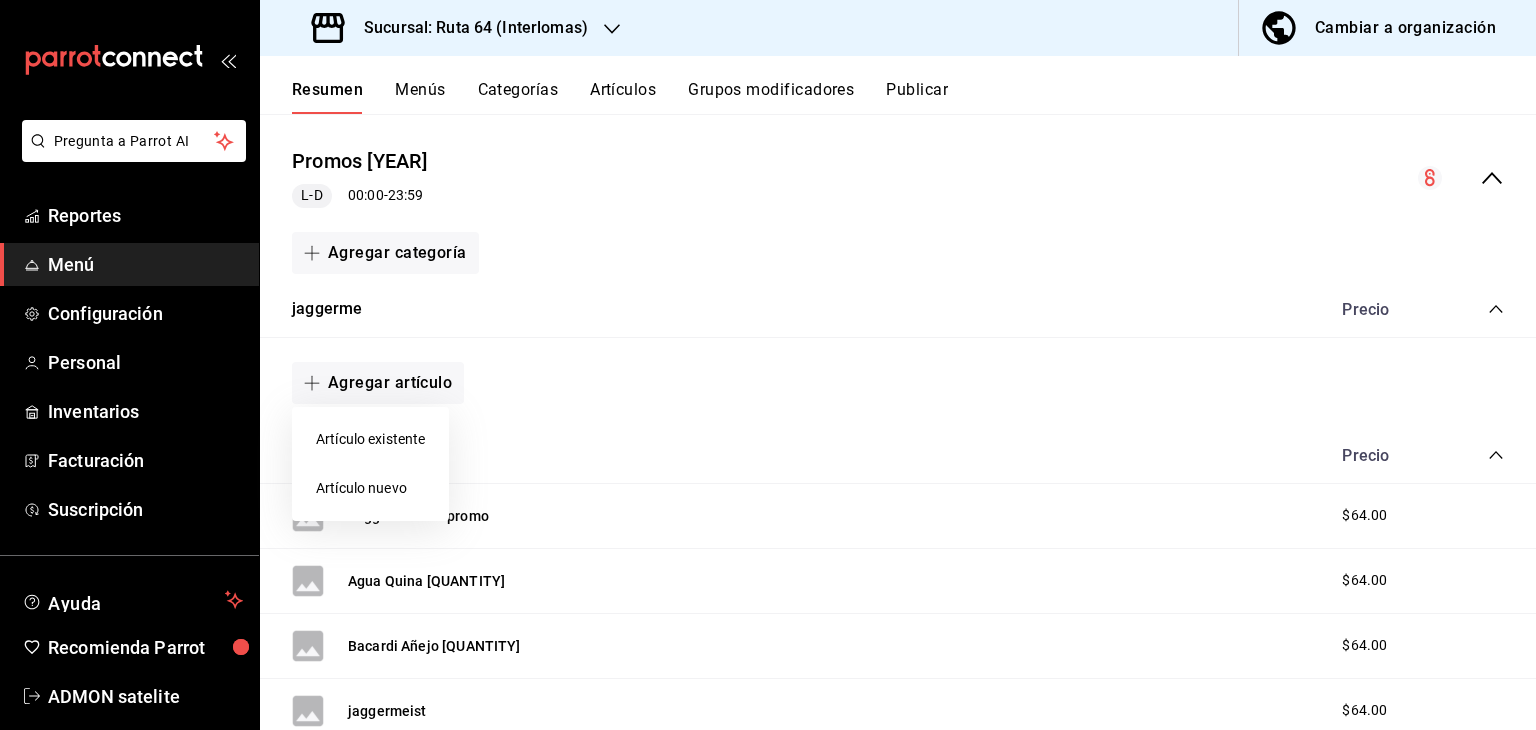 click on "Artículo nuevo" at bounding box center [370, 488] 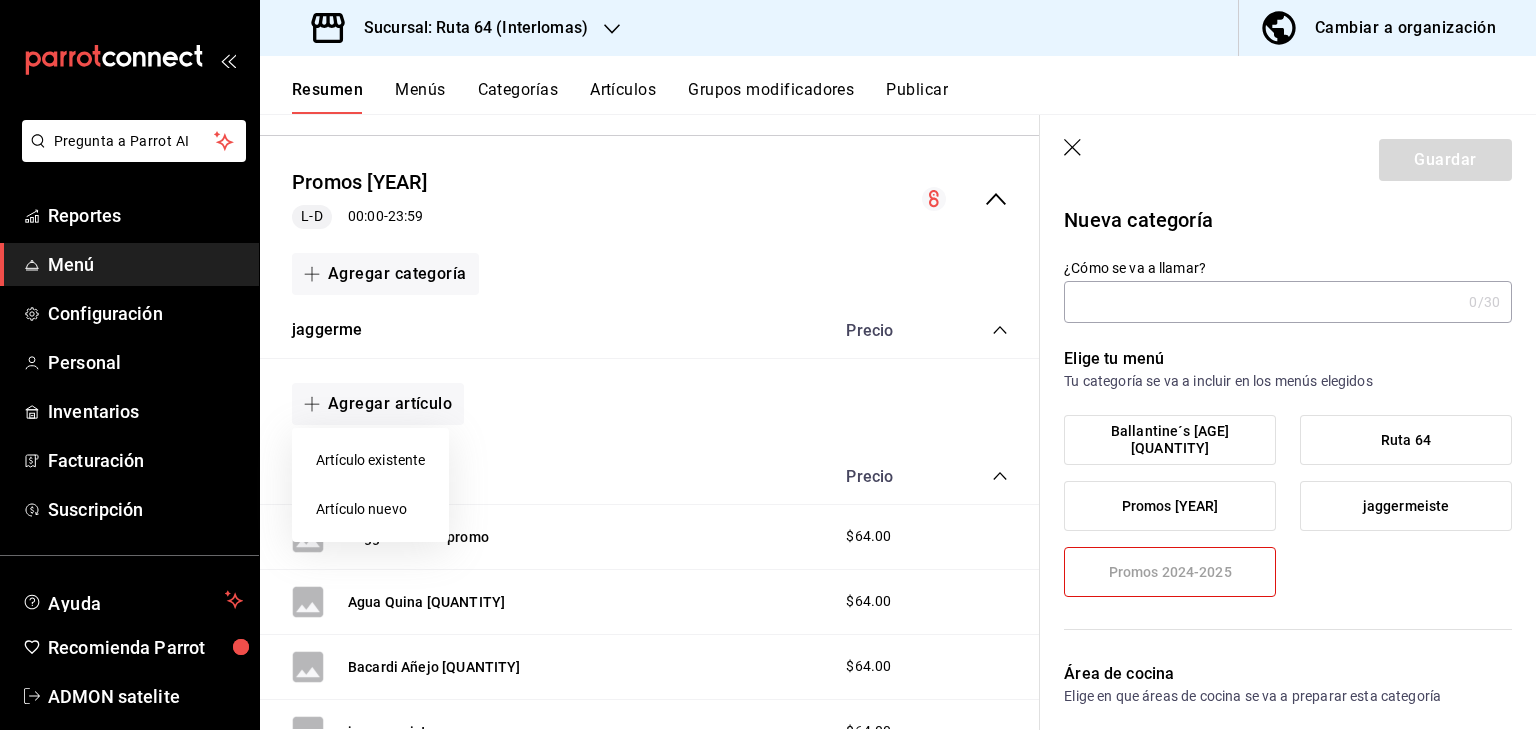 click at bounding box center (768, 365) 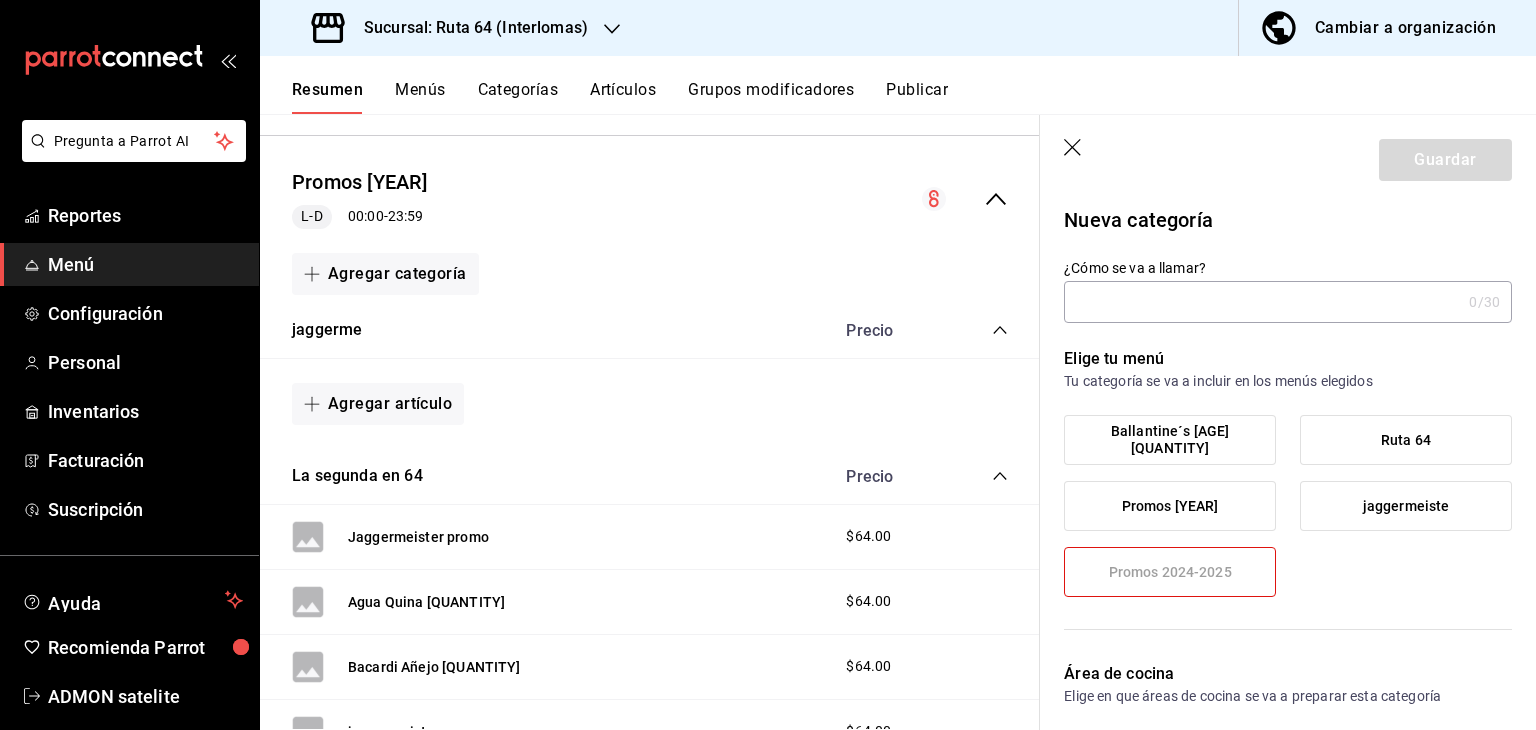 click on "¿Cómo se va a llamar?" at bounding box center (1262, 302) 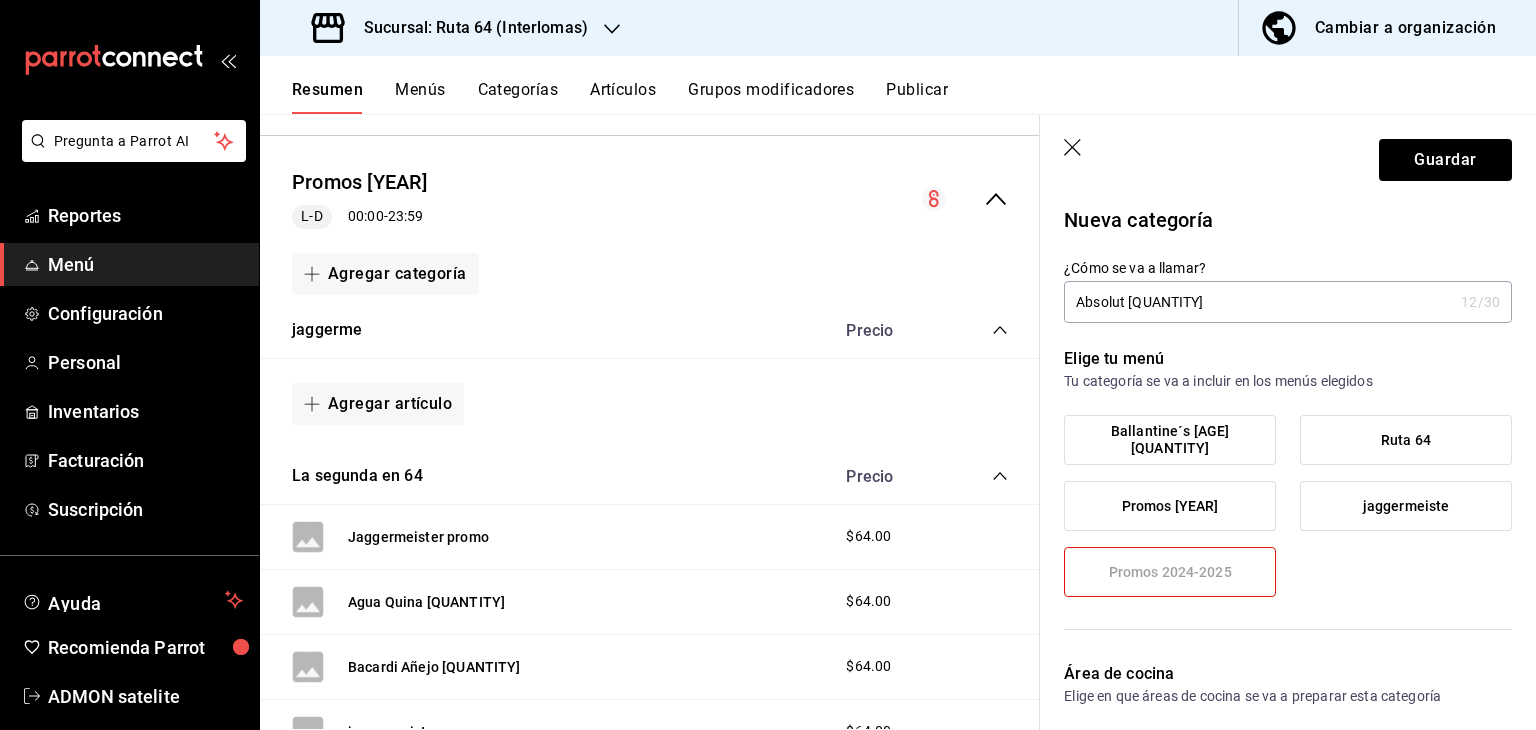 click on "Absolut [QUANTITY]" at bounding box center (1258, 302) 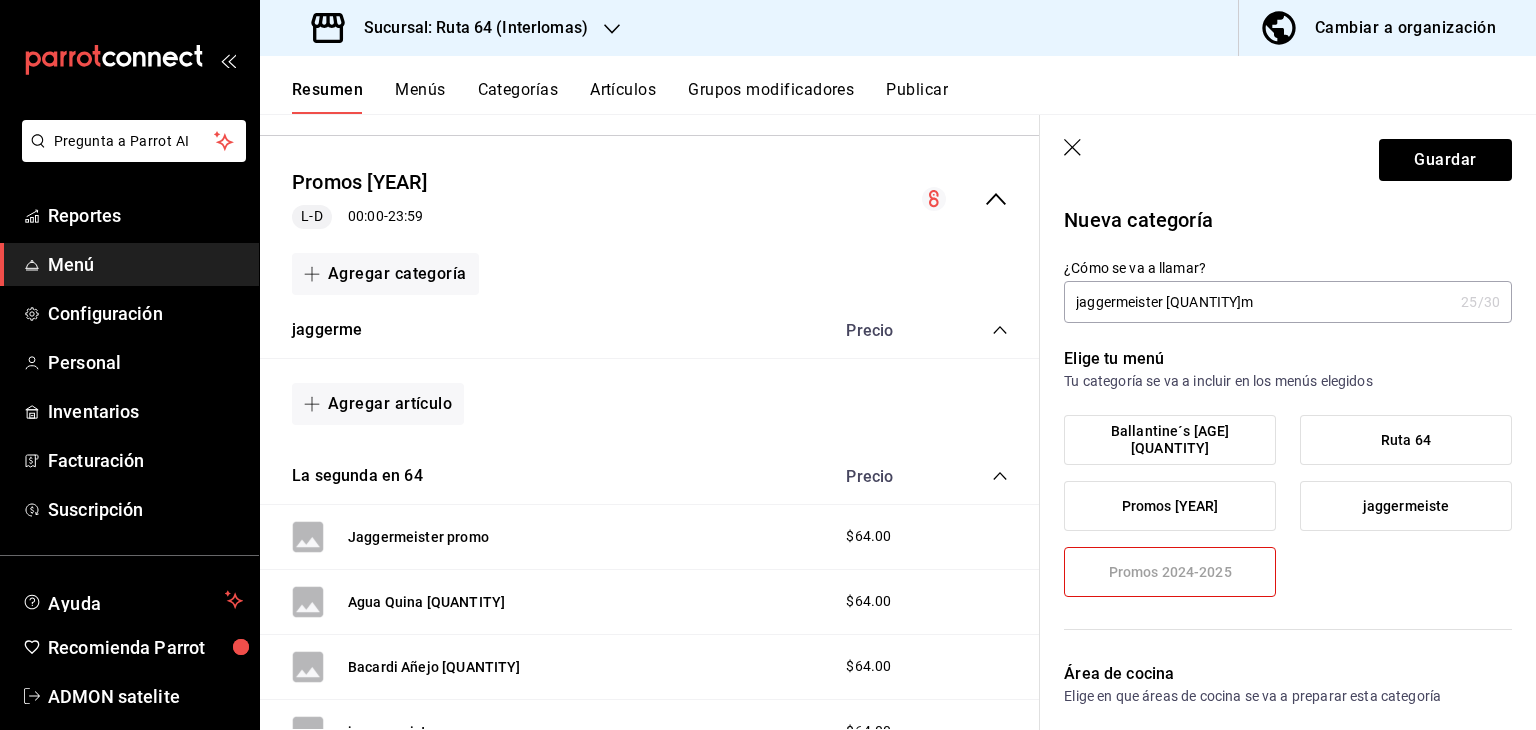 click on "jaggermeister [QUANTITY]m" at bounding box center [1258, 302] 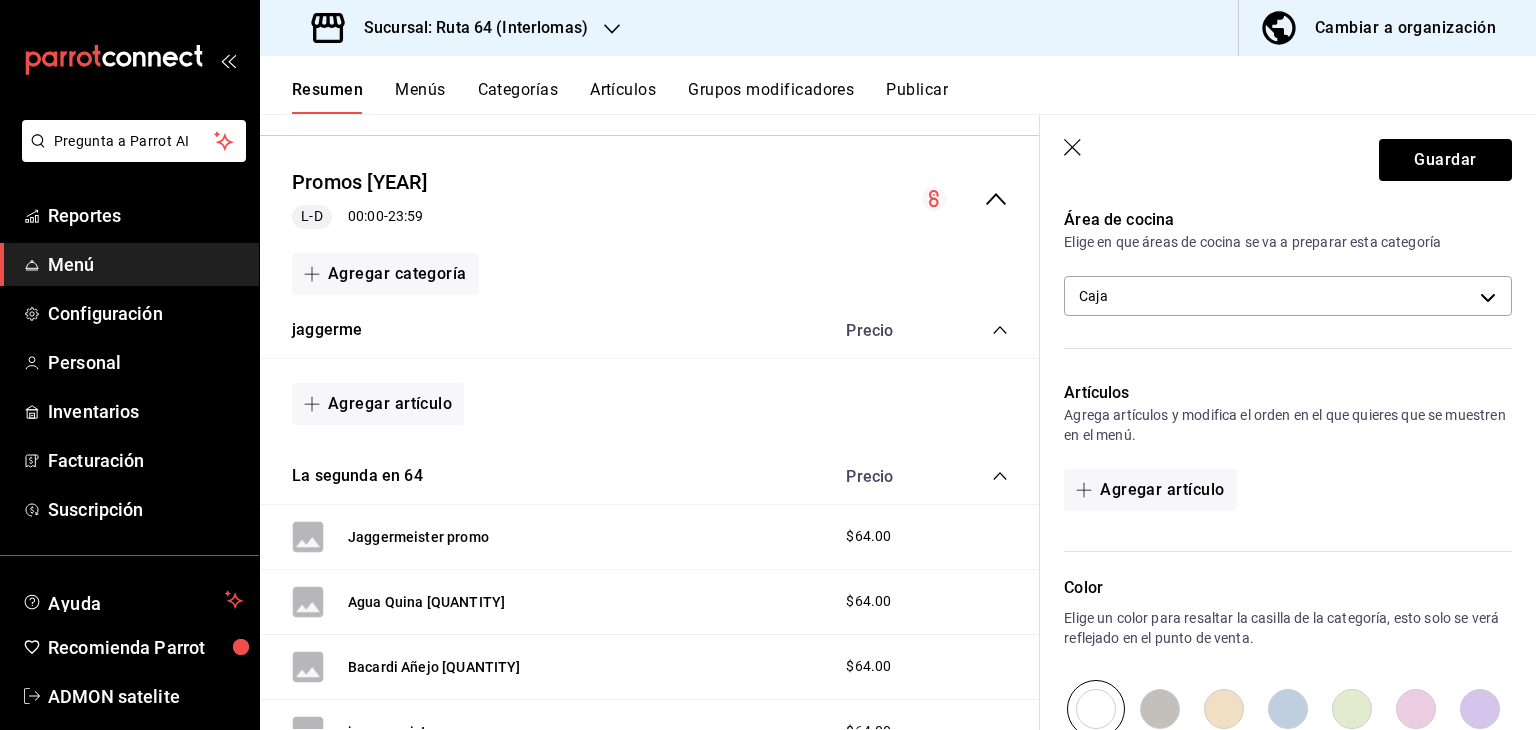 scroll, scrollTop: 459, scrollLeft: 0, axis: vertical 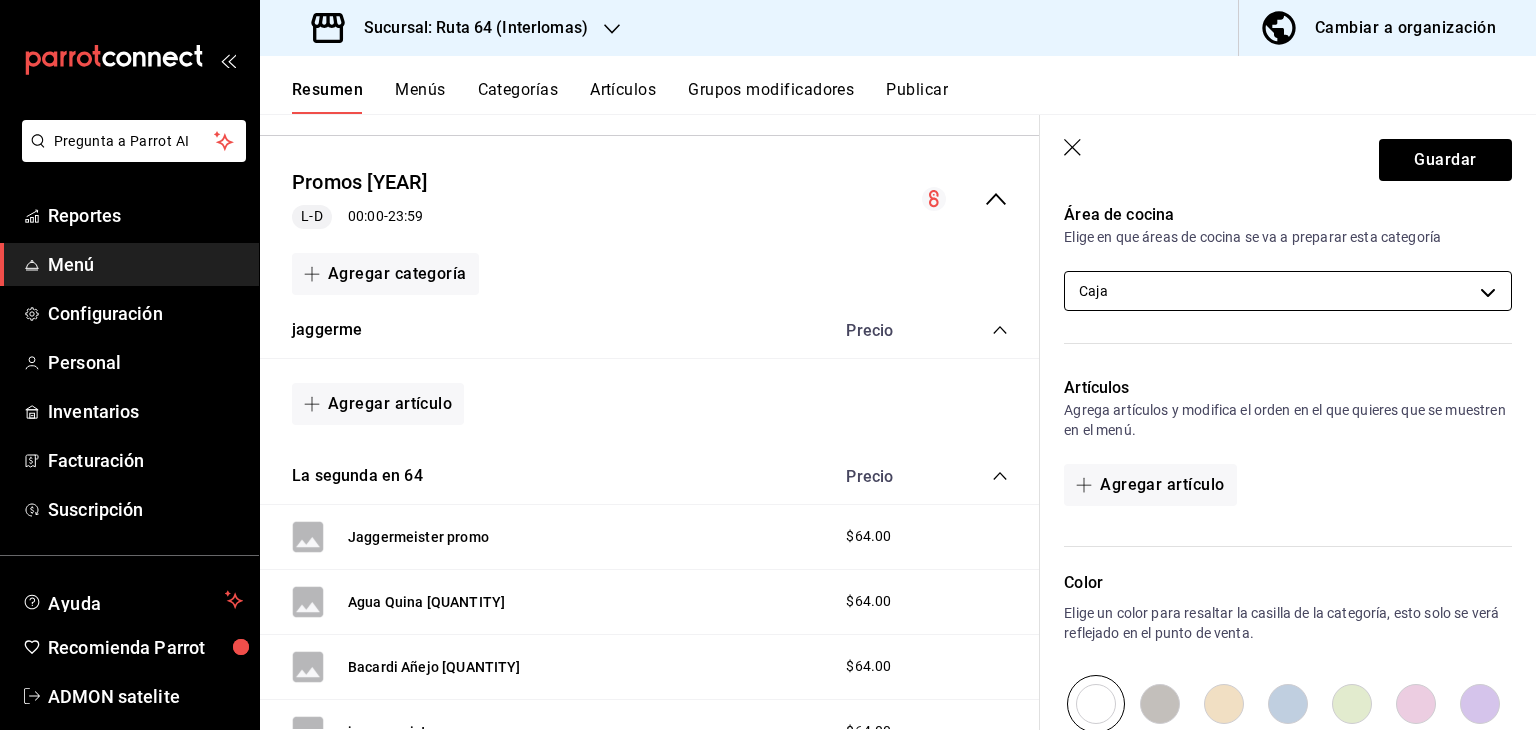 type on "jaggermeister [QUANTITY]m" 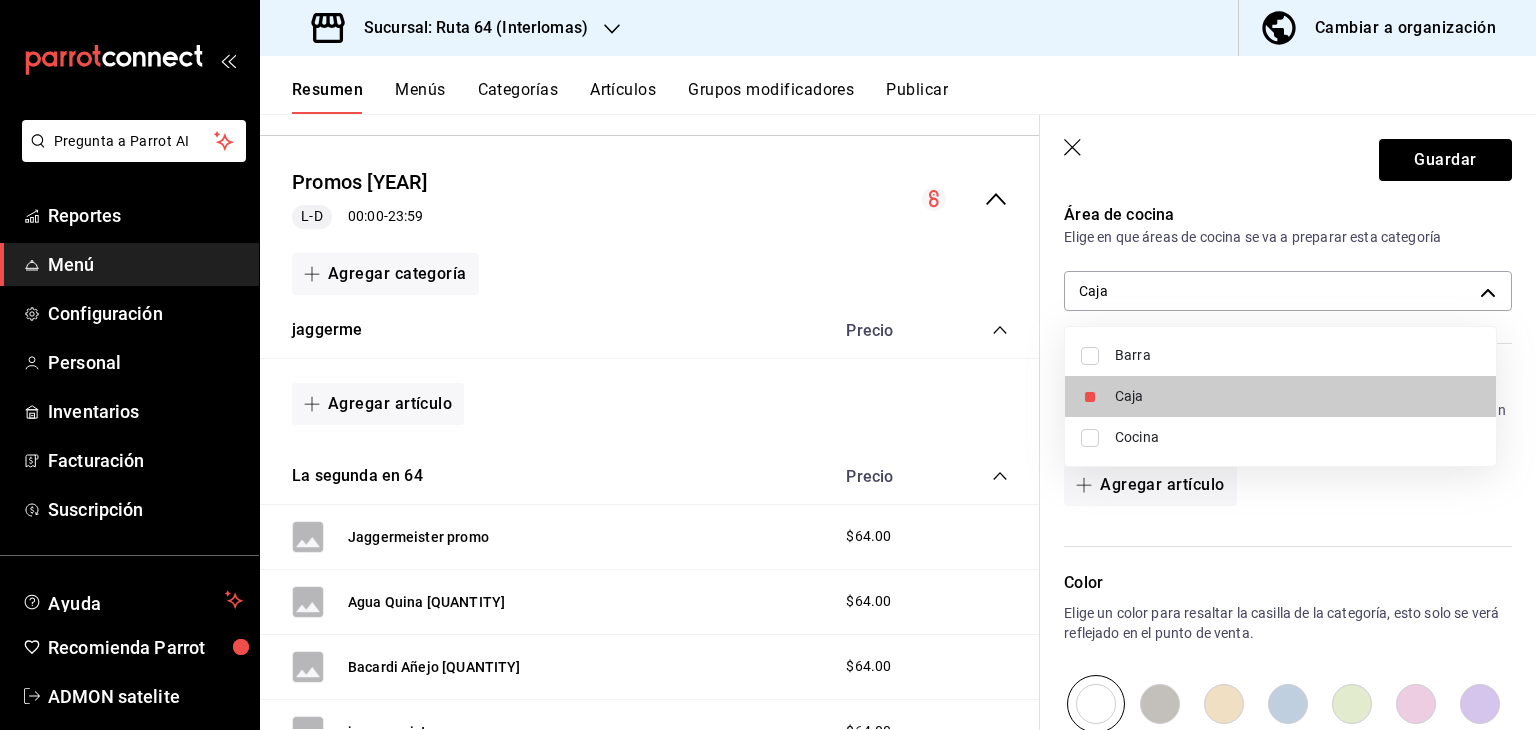 click on "Barra" at bounding box center [1297, 355] 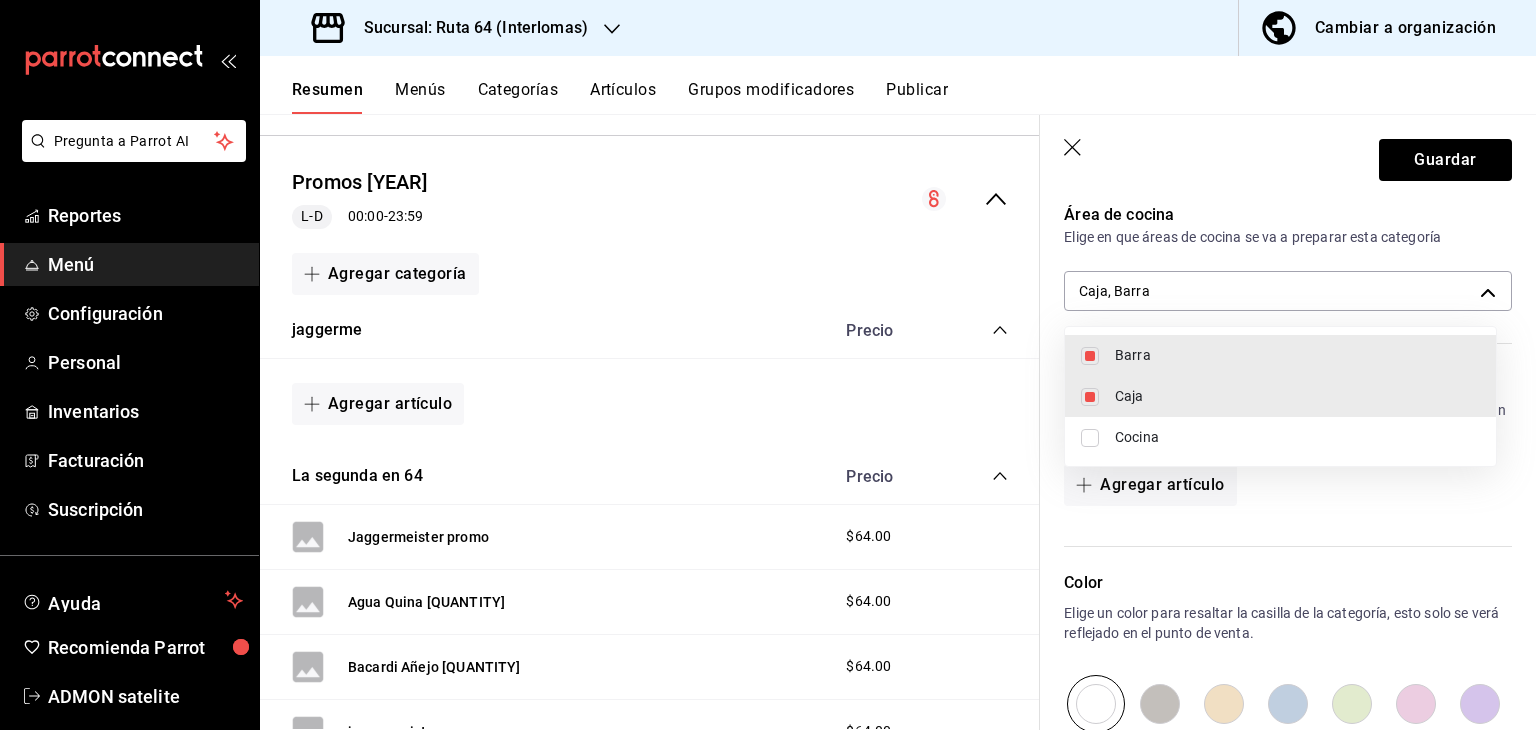 click at bounding box center (1090, 397) 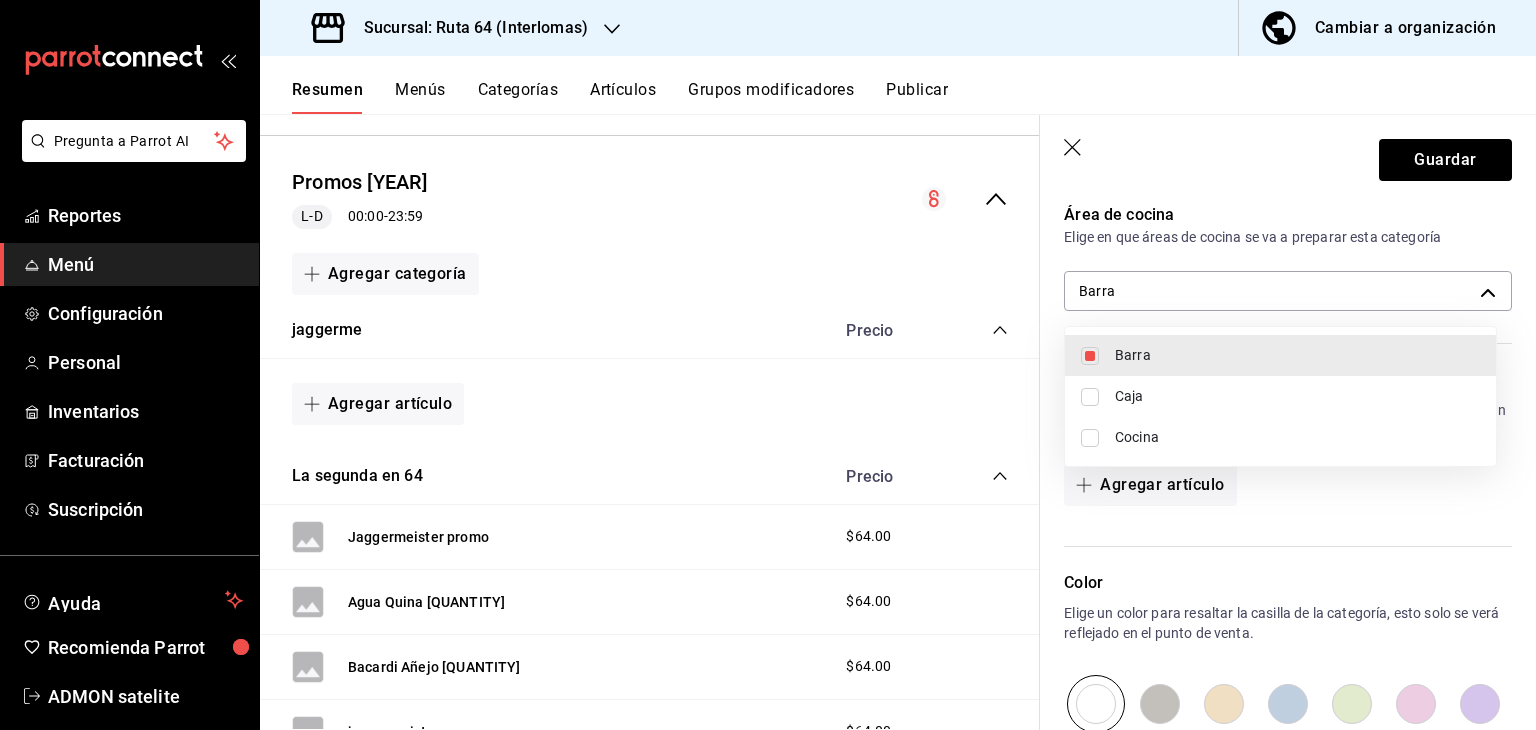click at bounding box center [768, 365] 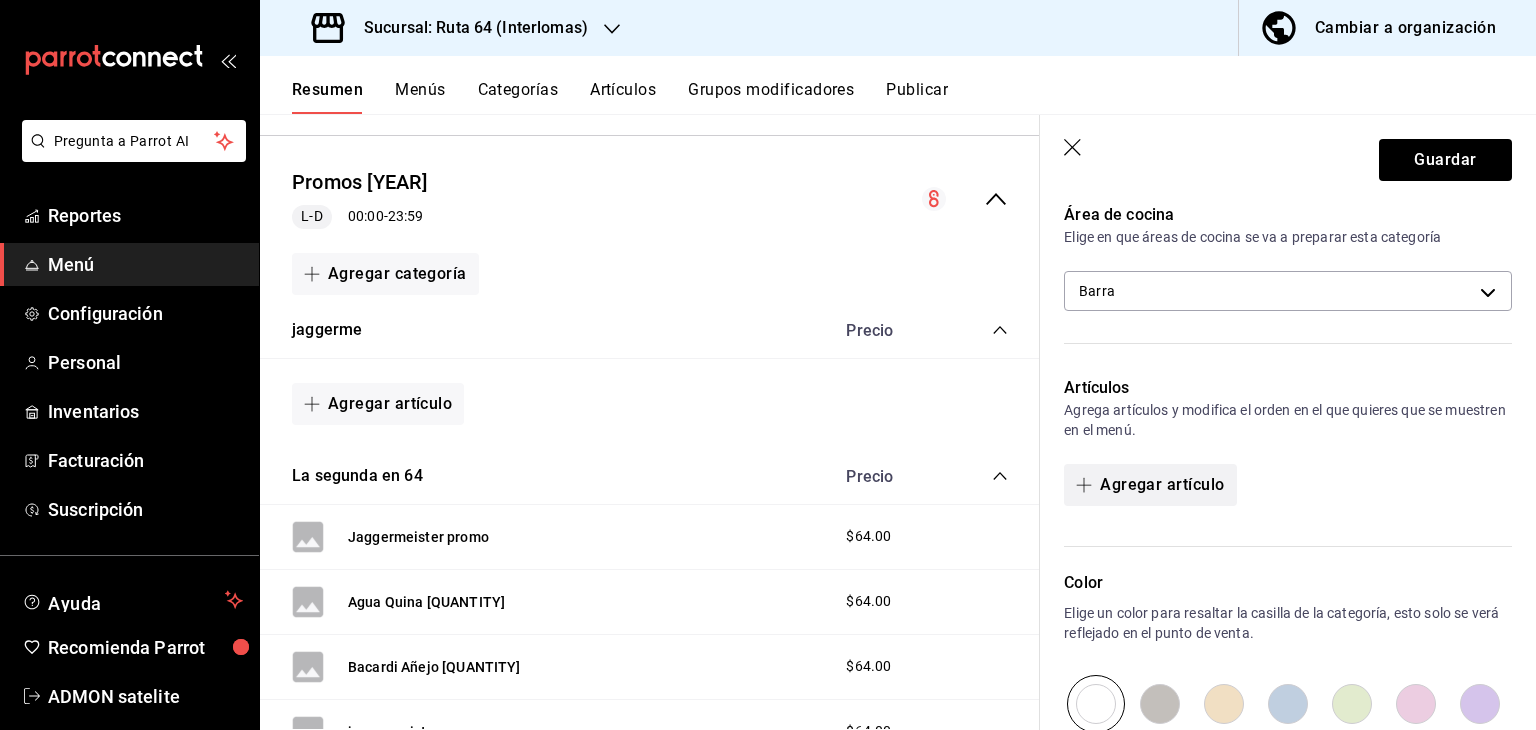 click on "Agregar artículo" at bounding box center (1150, 485) 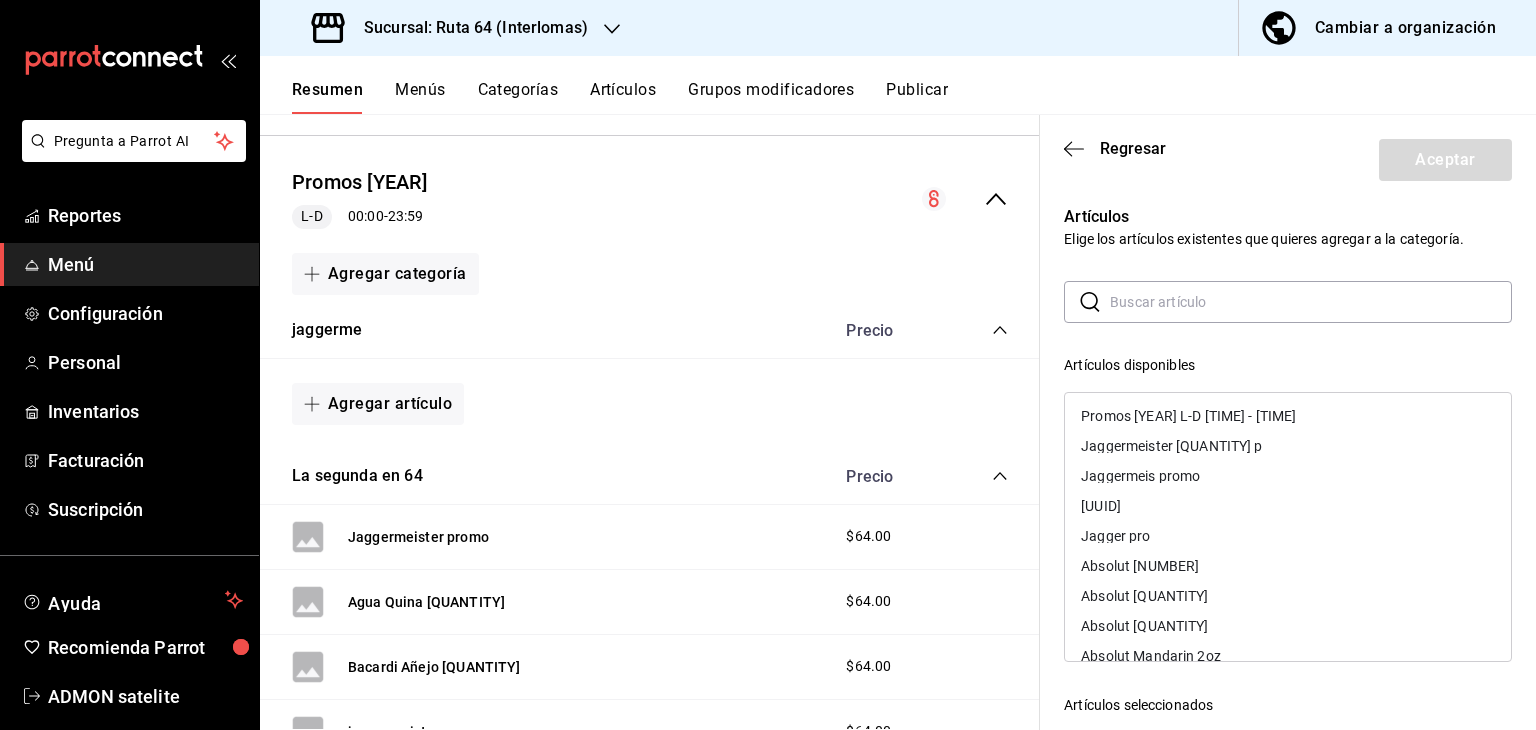 click at bounding box center [1311, 302] 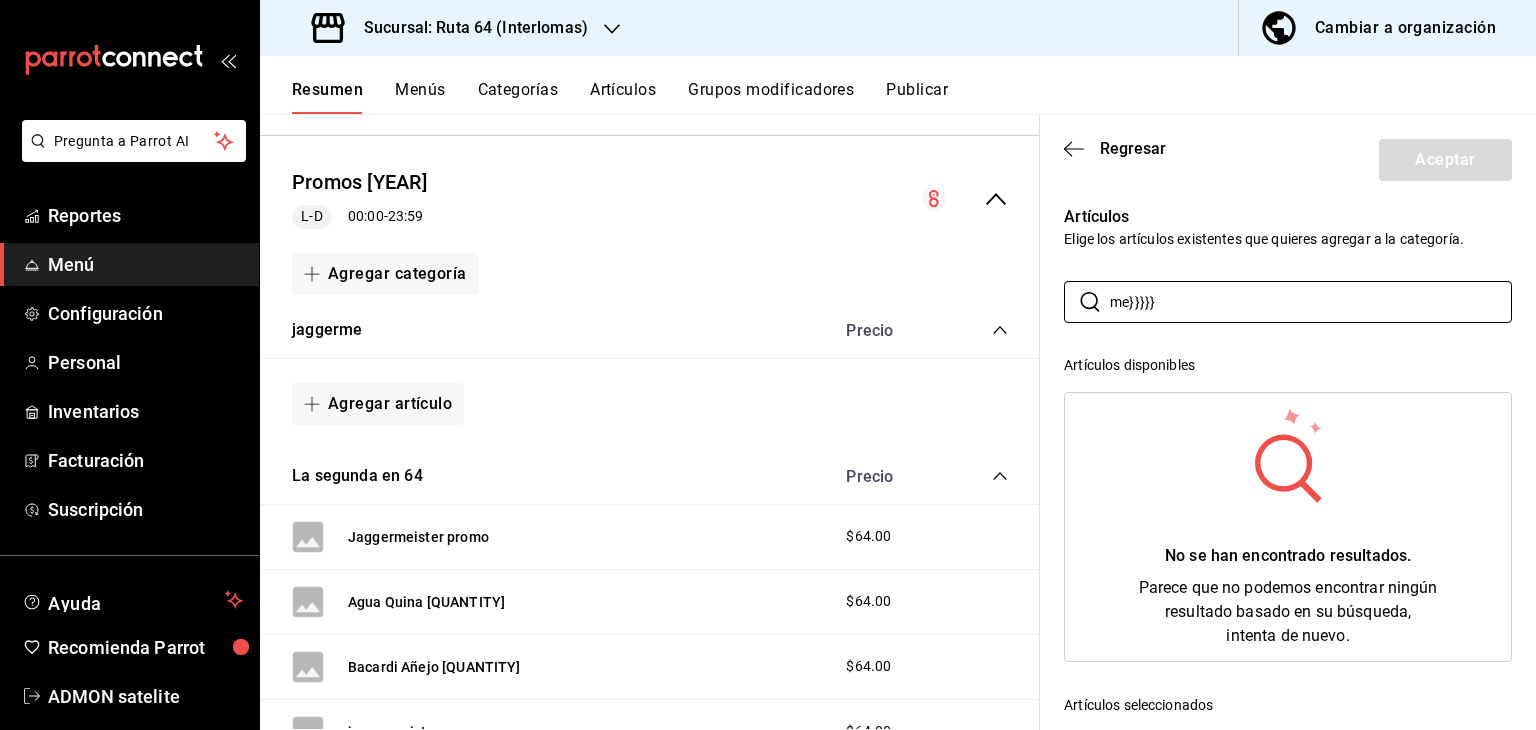 type on "me}}}}}" 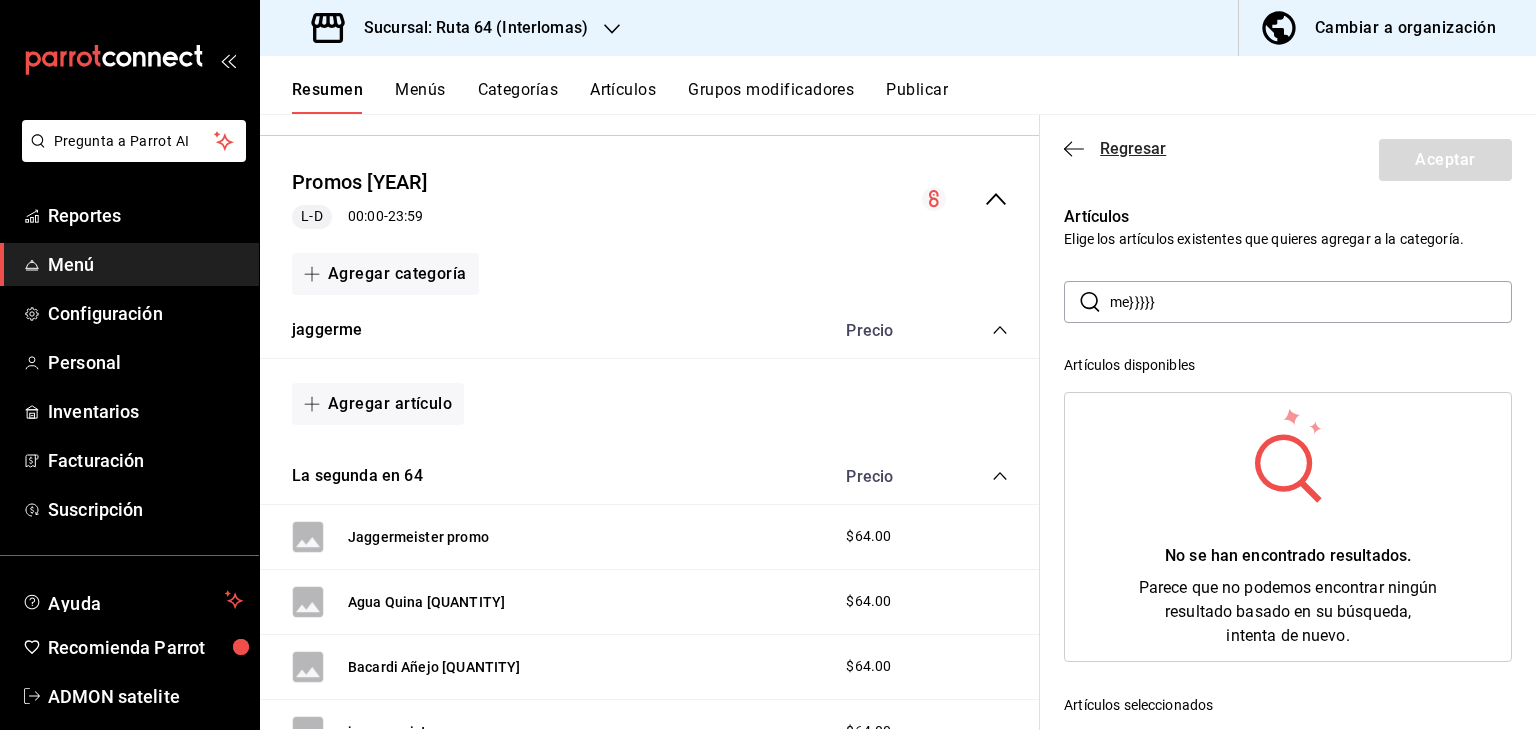 click on "Regresar" at bounding box center (1133, 148) 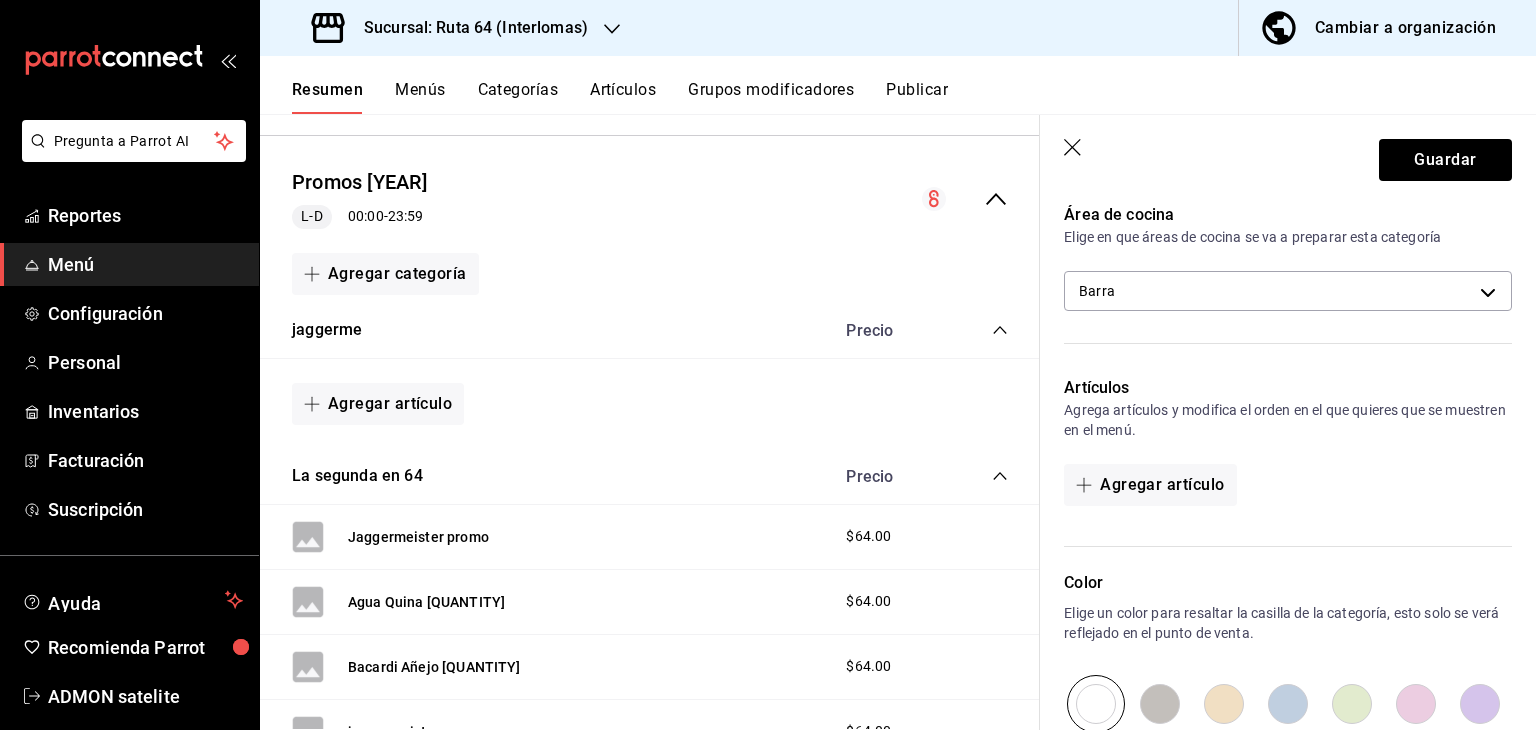 scroll, scrollTop: 0, scrollLeft: 0, axis: both 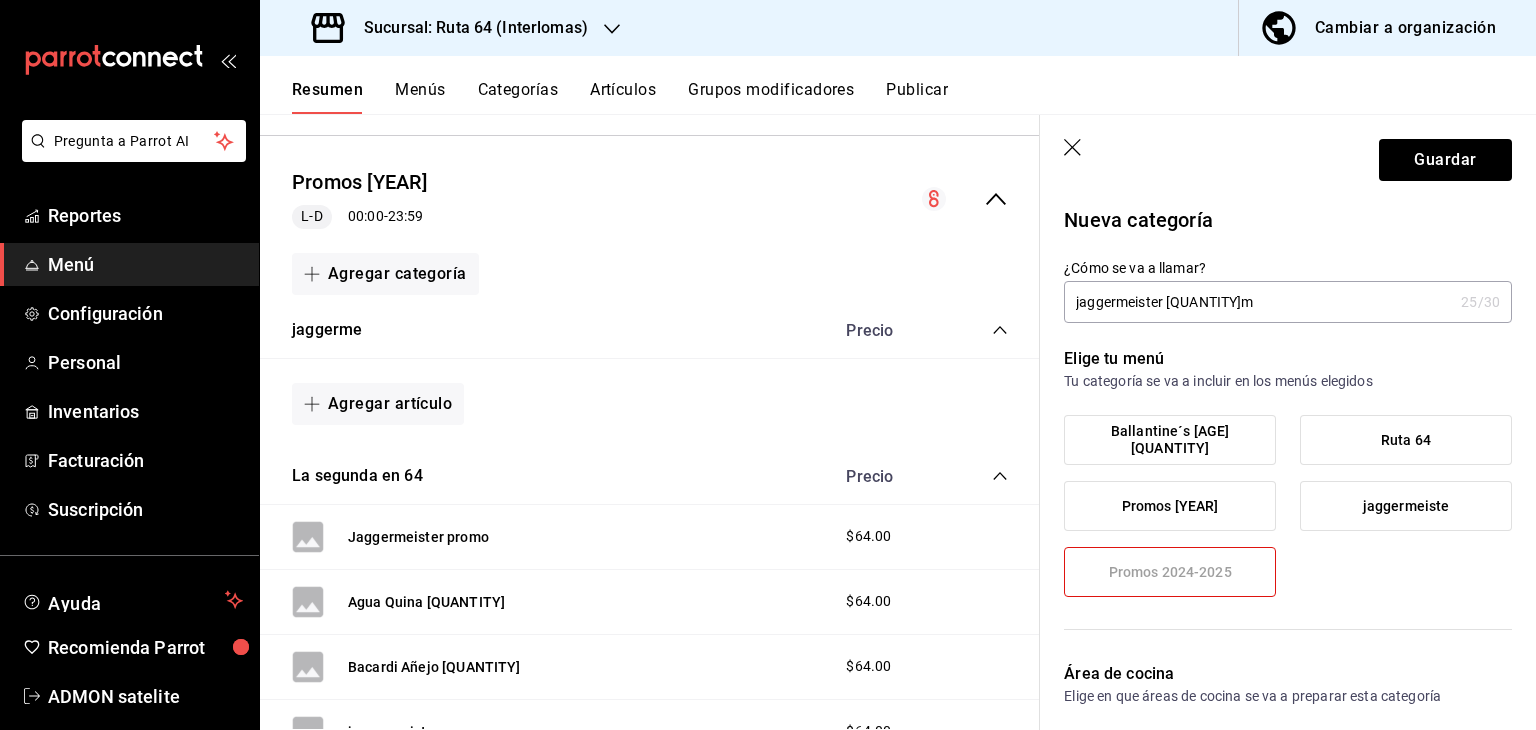 click 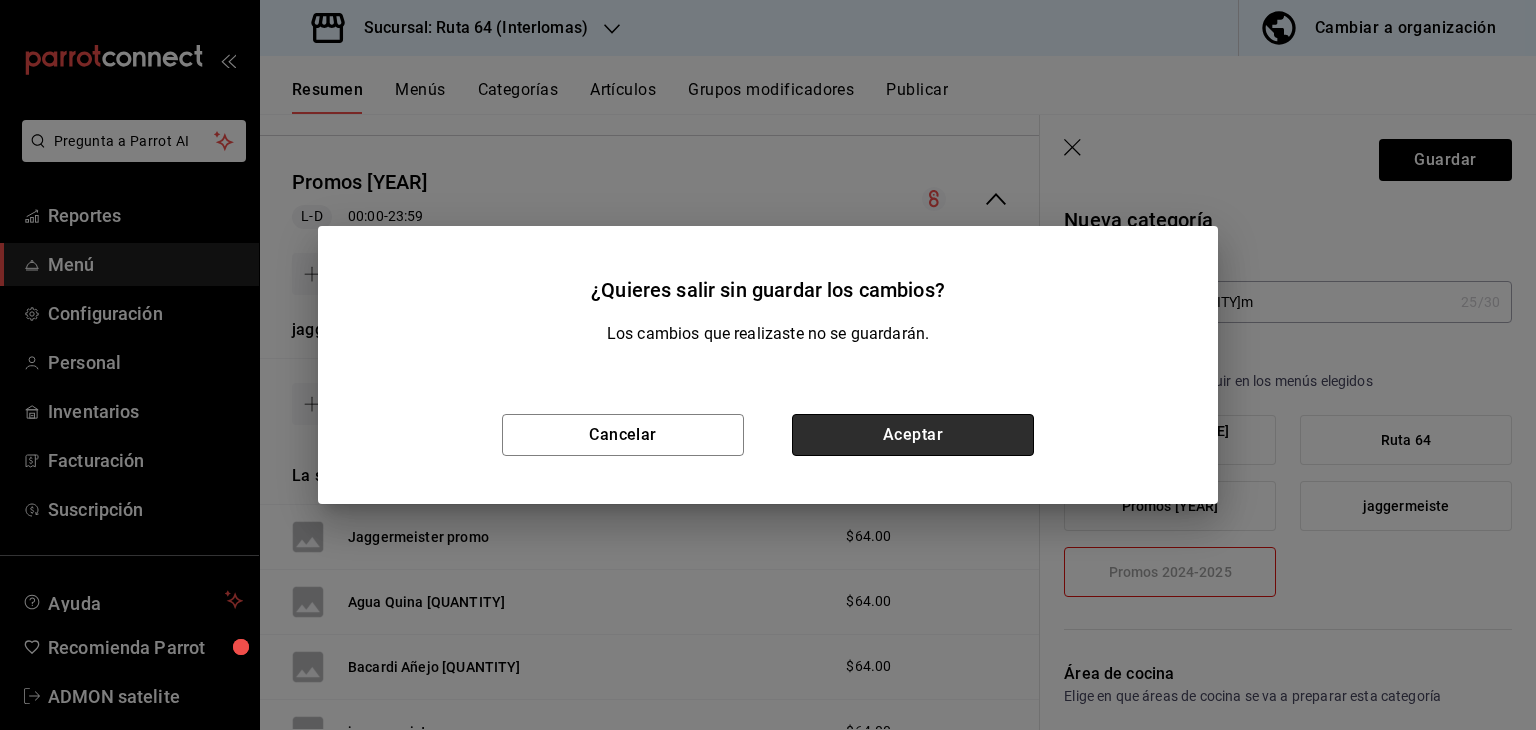 click on "Aceptar" at bounding box center (913, 435) 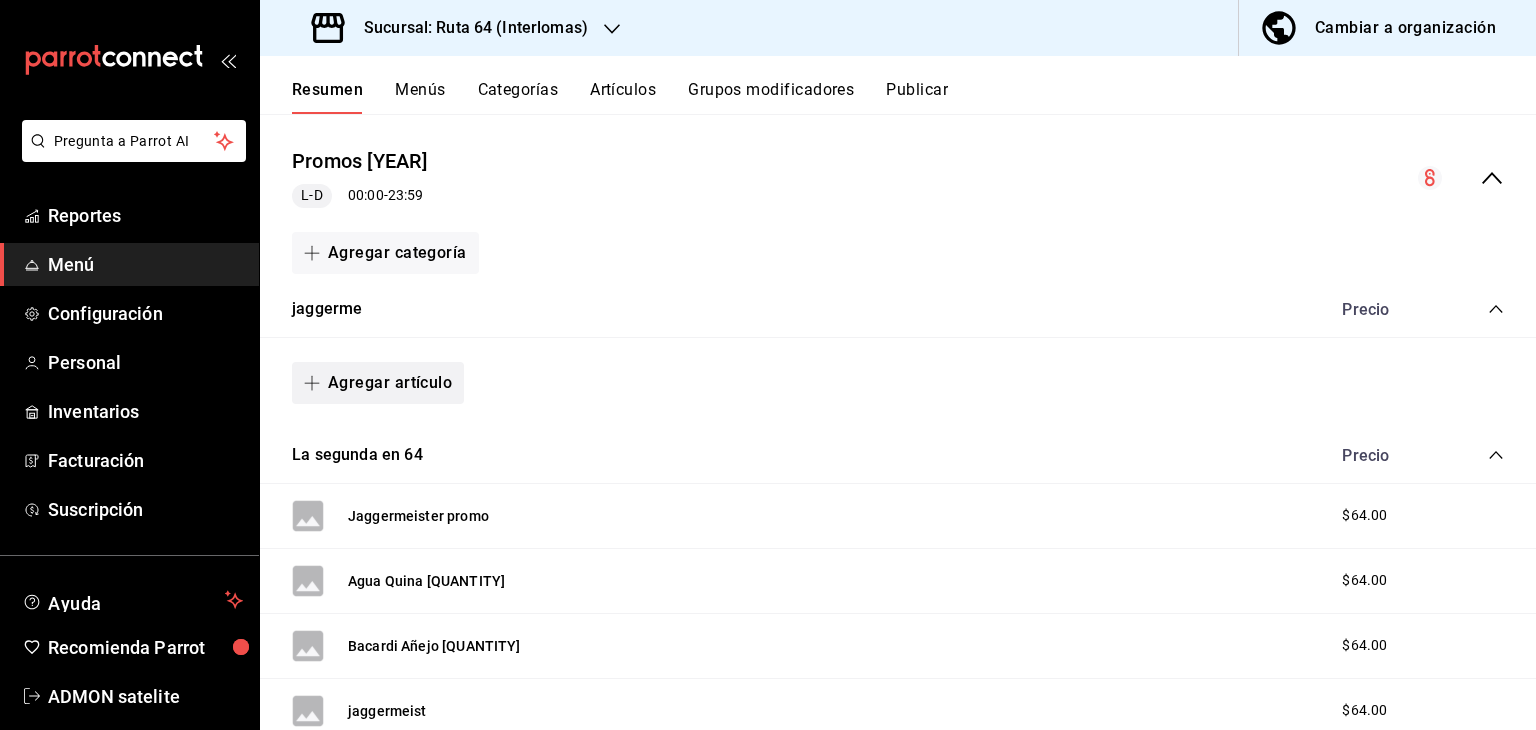 click on "Agregar artículo" at bounding box center (378, 383) 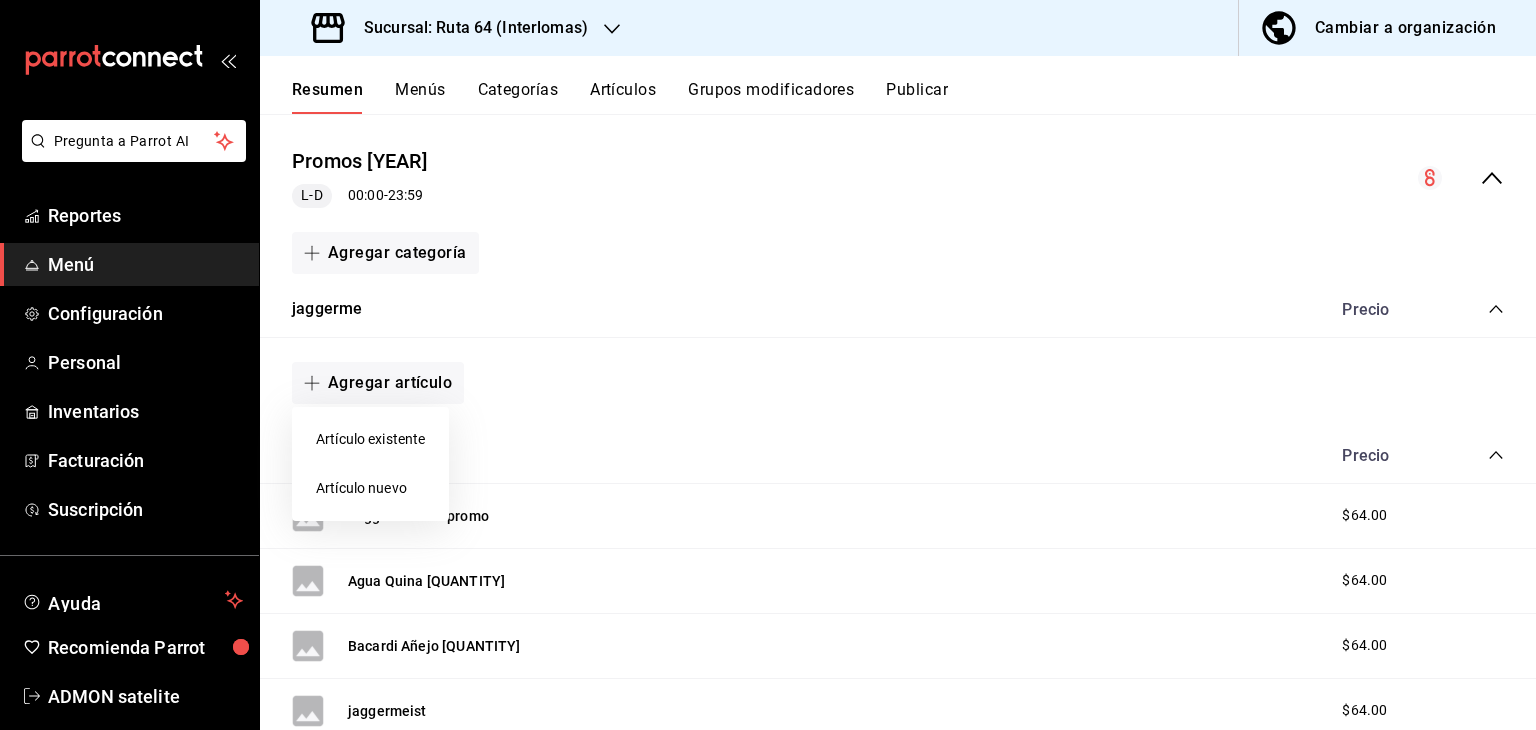 click on "Artículo nuevo" at bounding box center [370, 488] 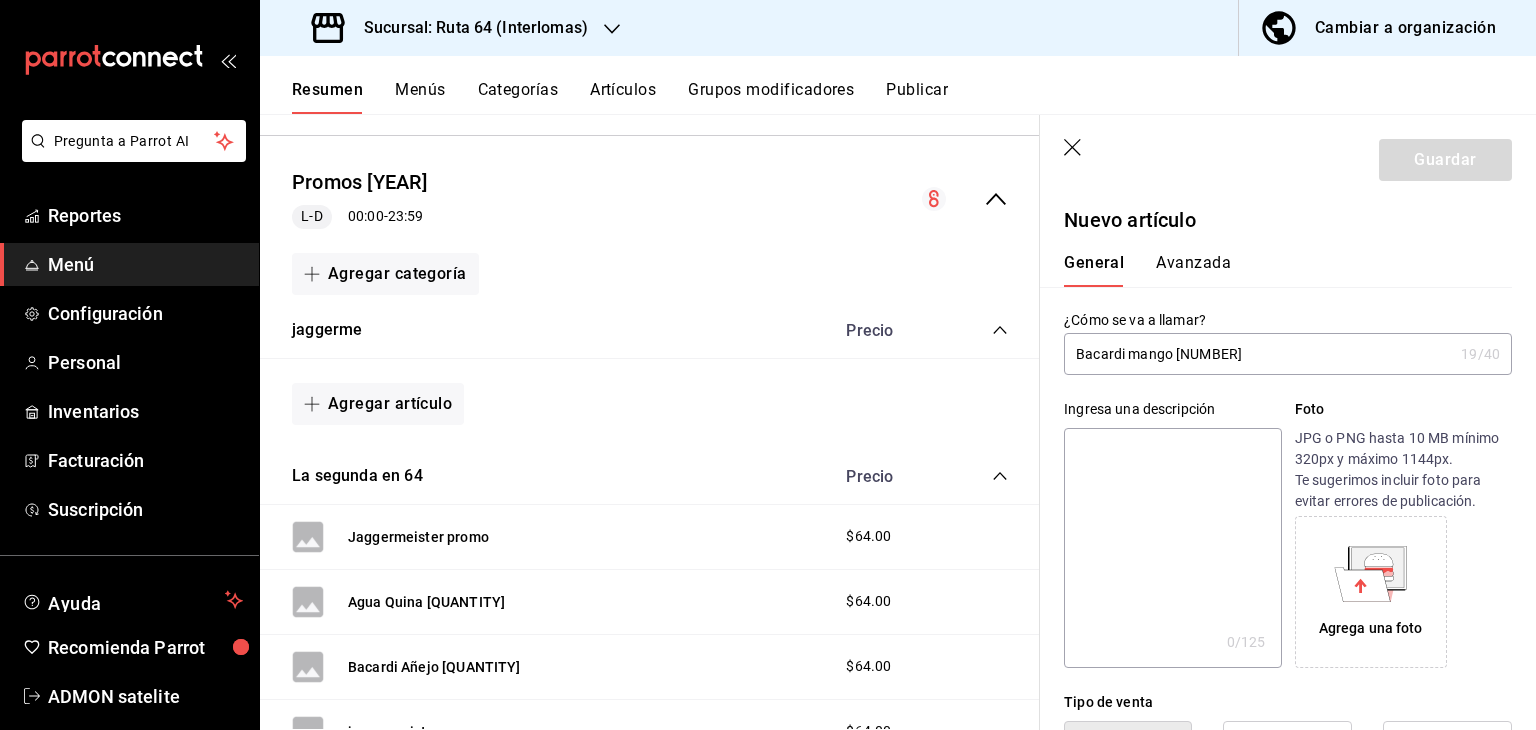 click on "Bacardi mango [NUMBER]" at bounding box center [1258, 354] 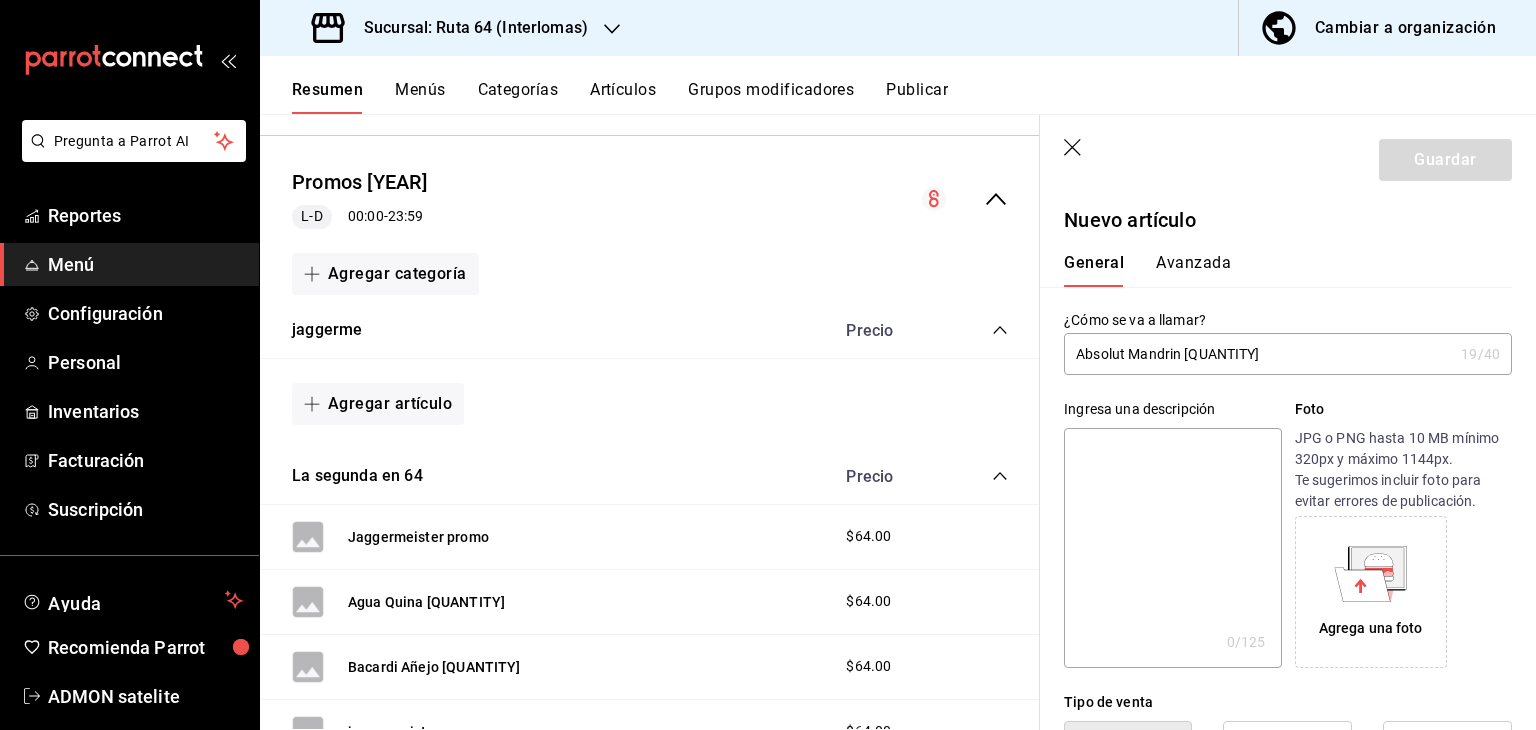 click on "Absolut Mandrin [QUANTITY]" at bounding box center [1258, 354] 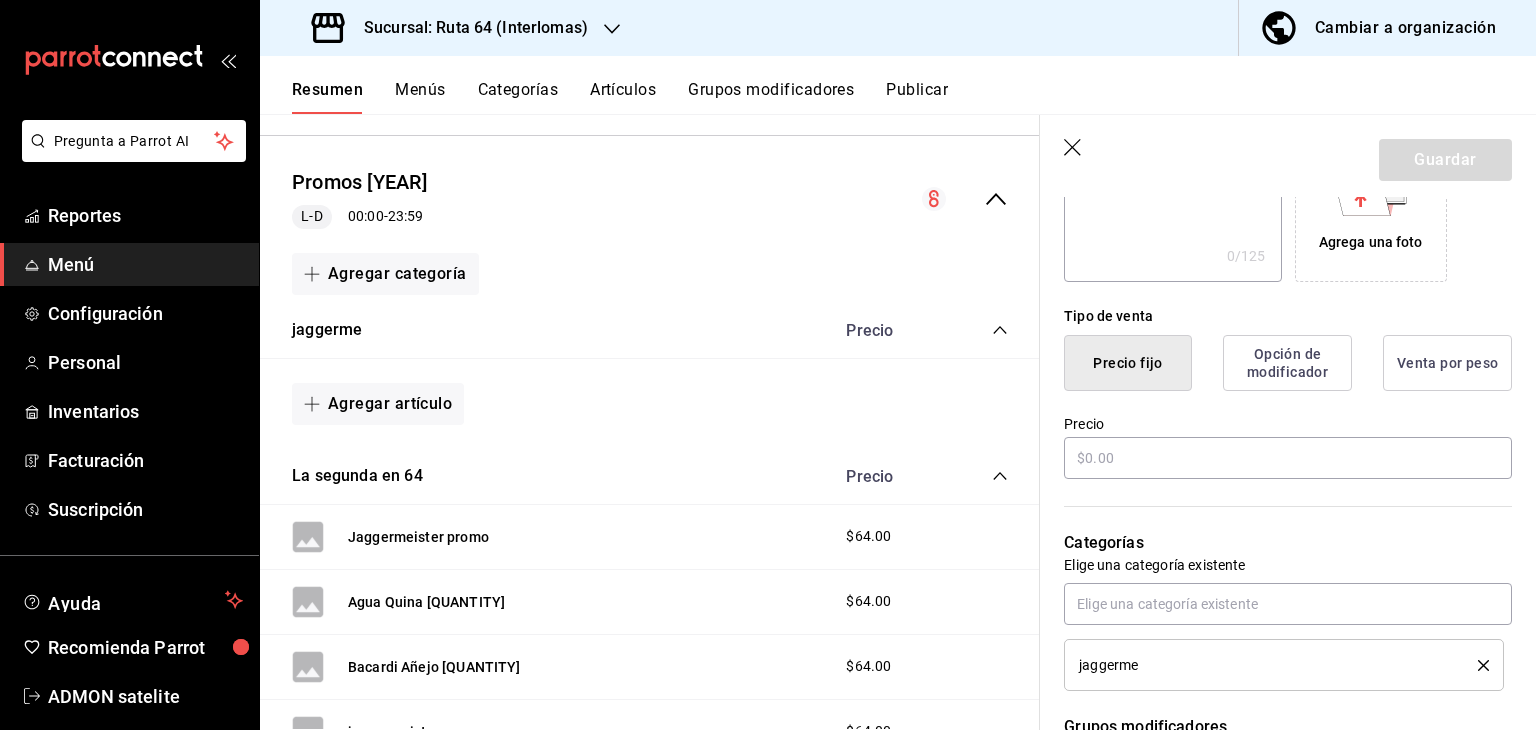 scroll, scrollTop: 387, scrollLeft: 0, axis: vertical 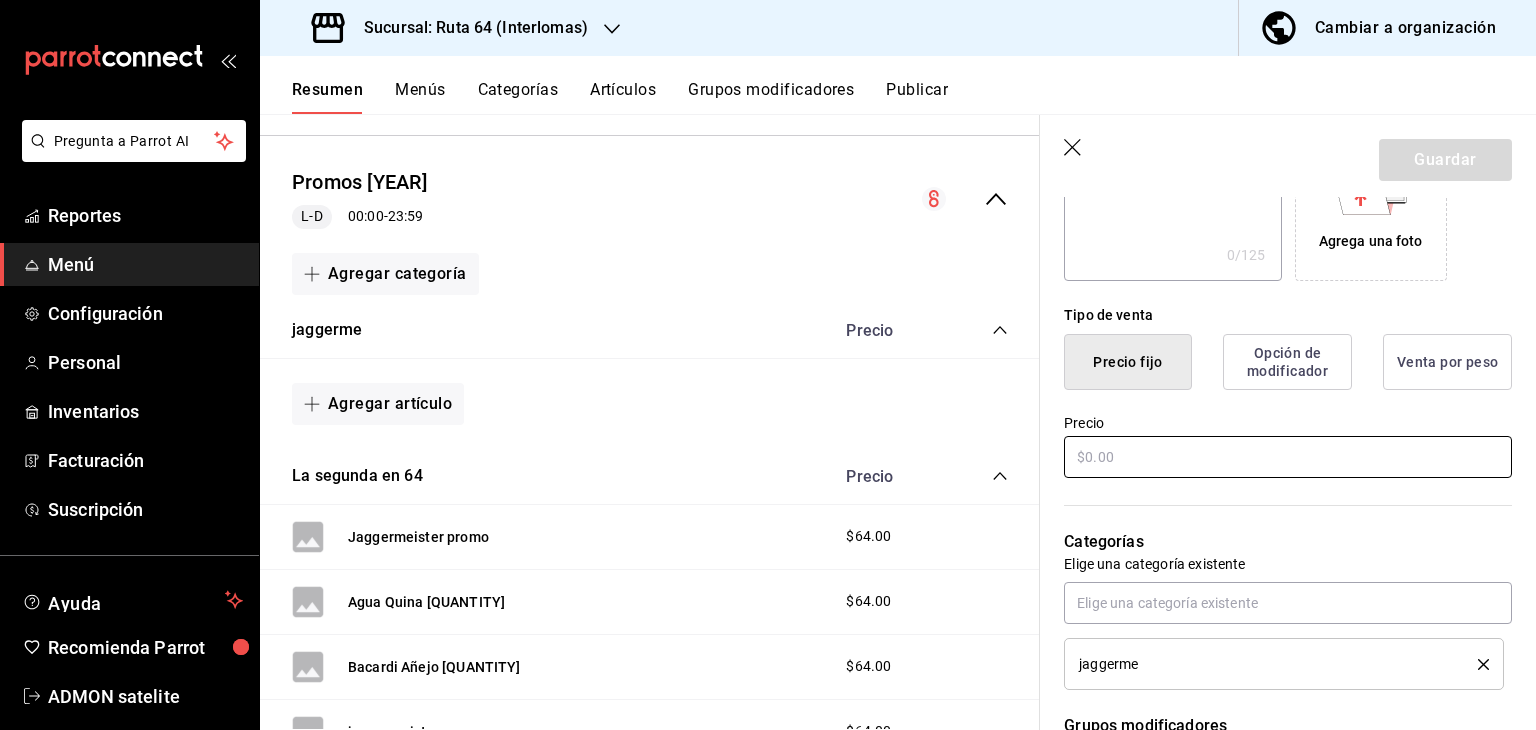 type on "jaggermeister [QUANTITY]m" 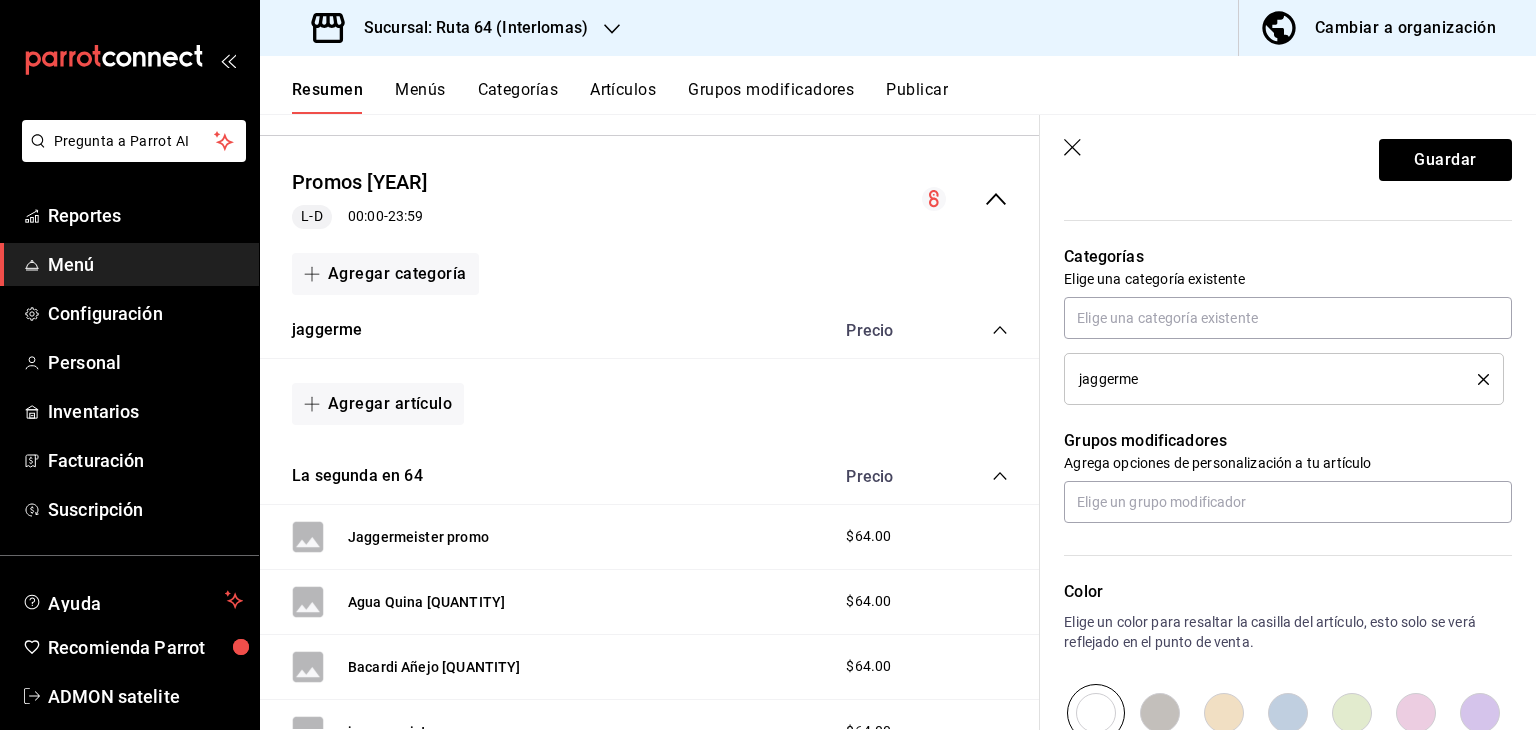 scroll, scrollTop: 676, scrollLeft: 0, axis: vertical 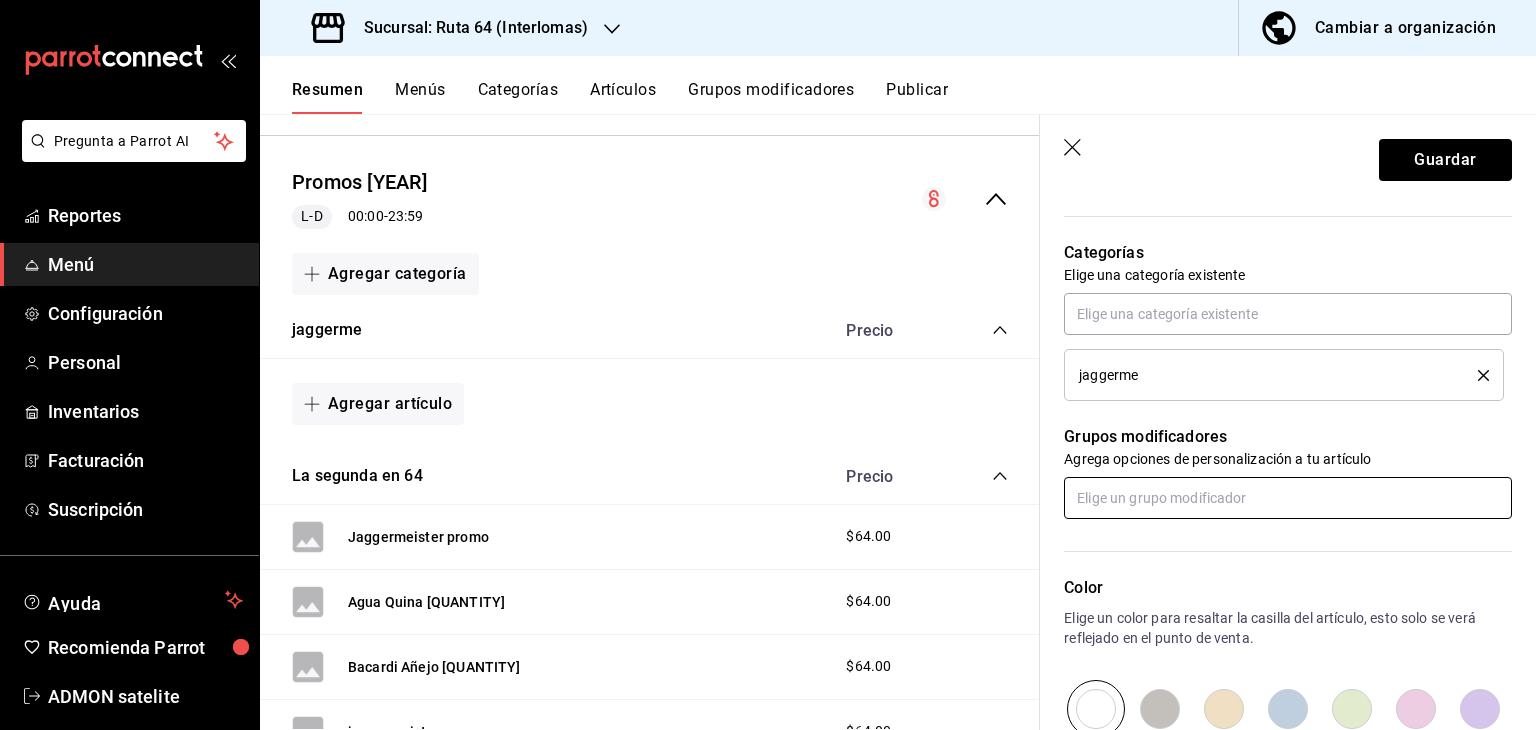 type on "$899.00" 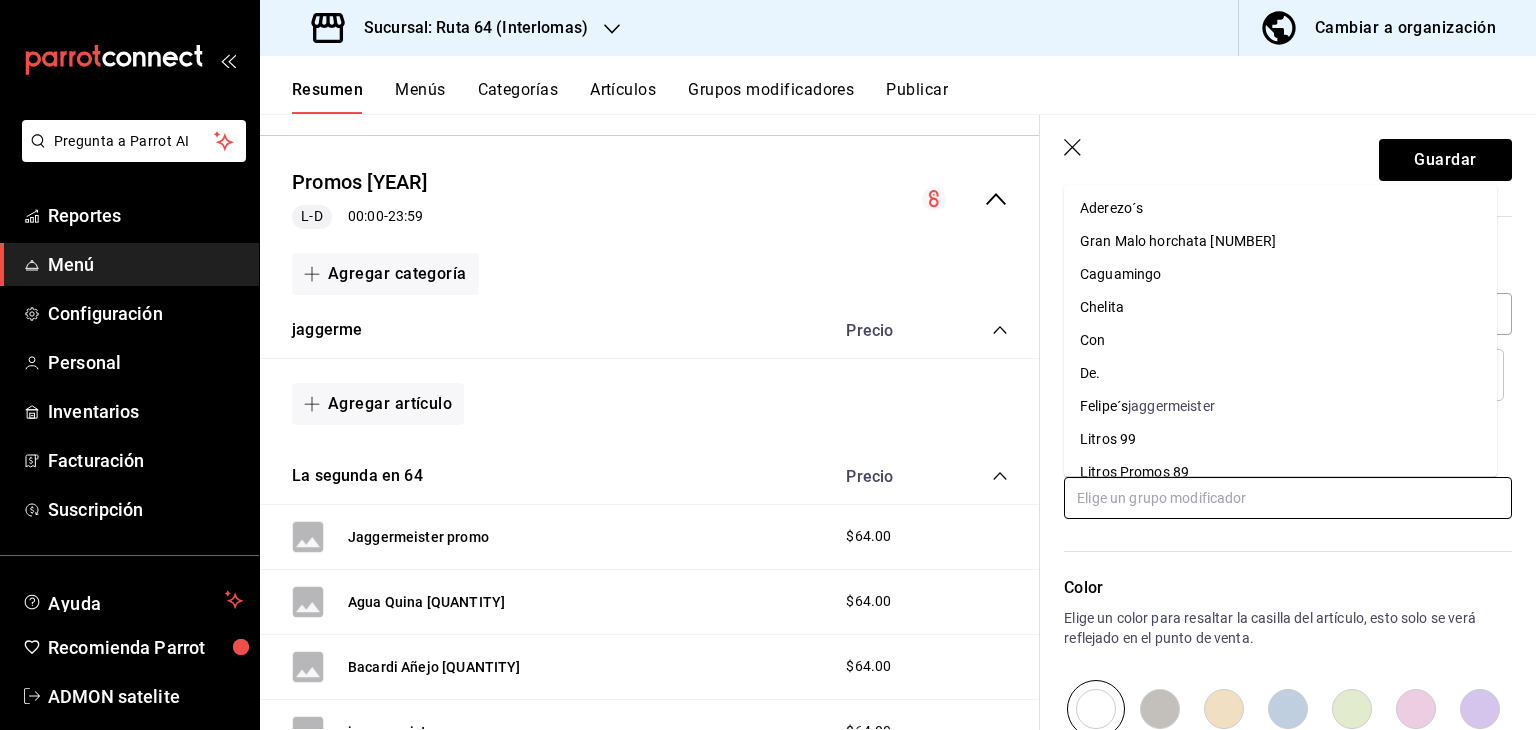 click at bounding box center [1288, 498] 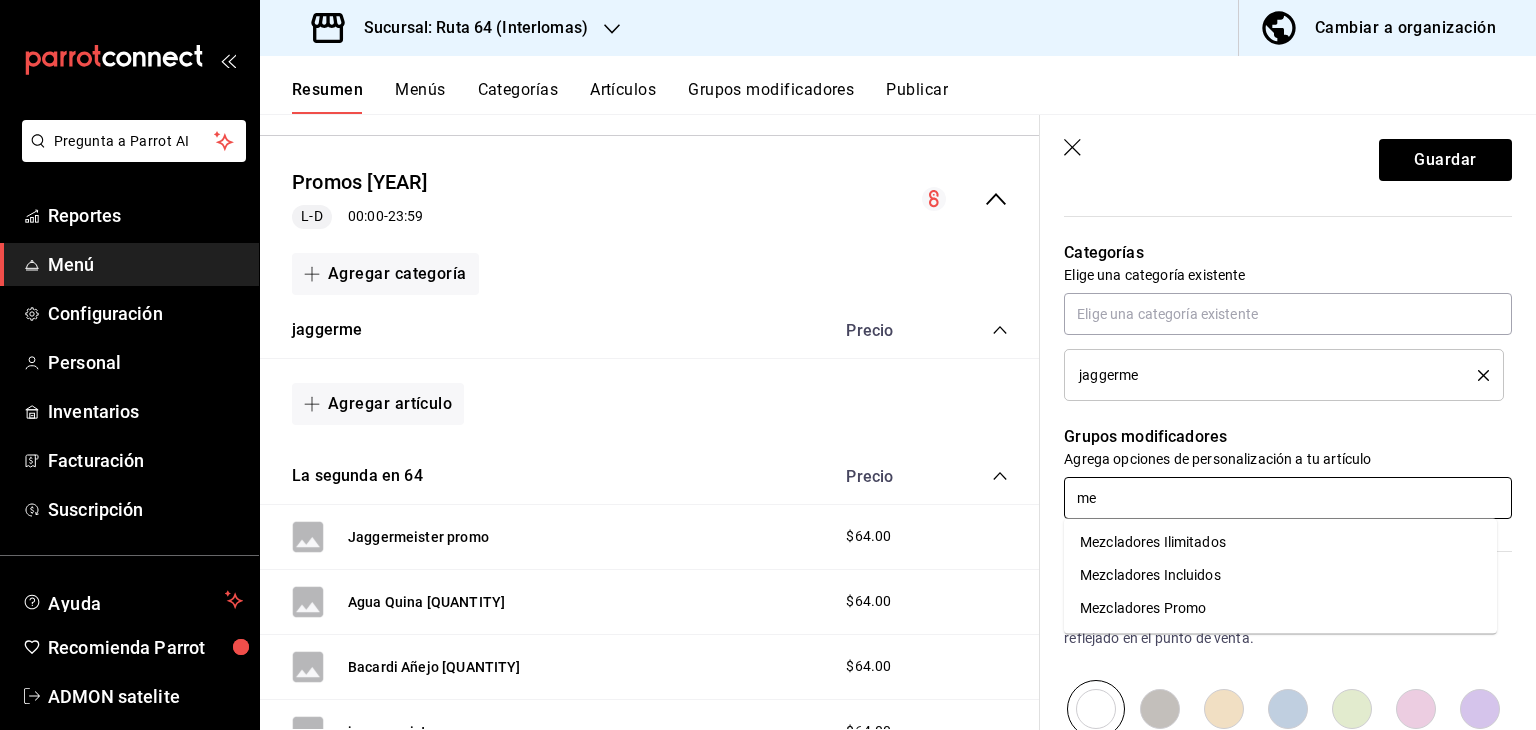 type on "mez" 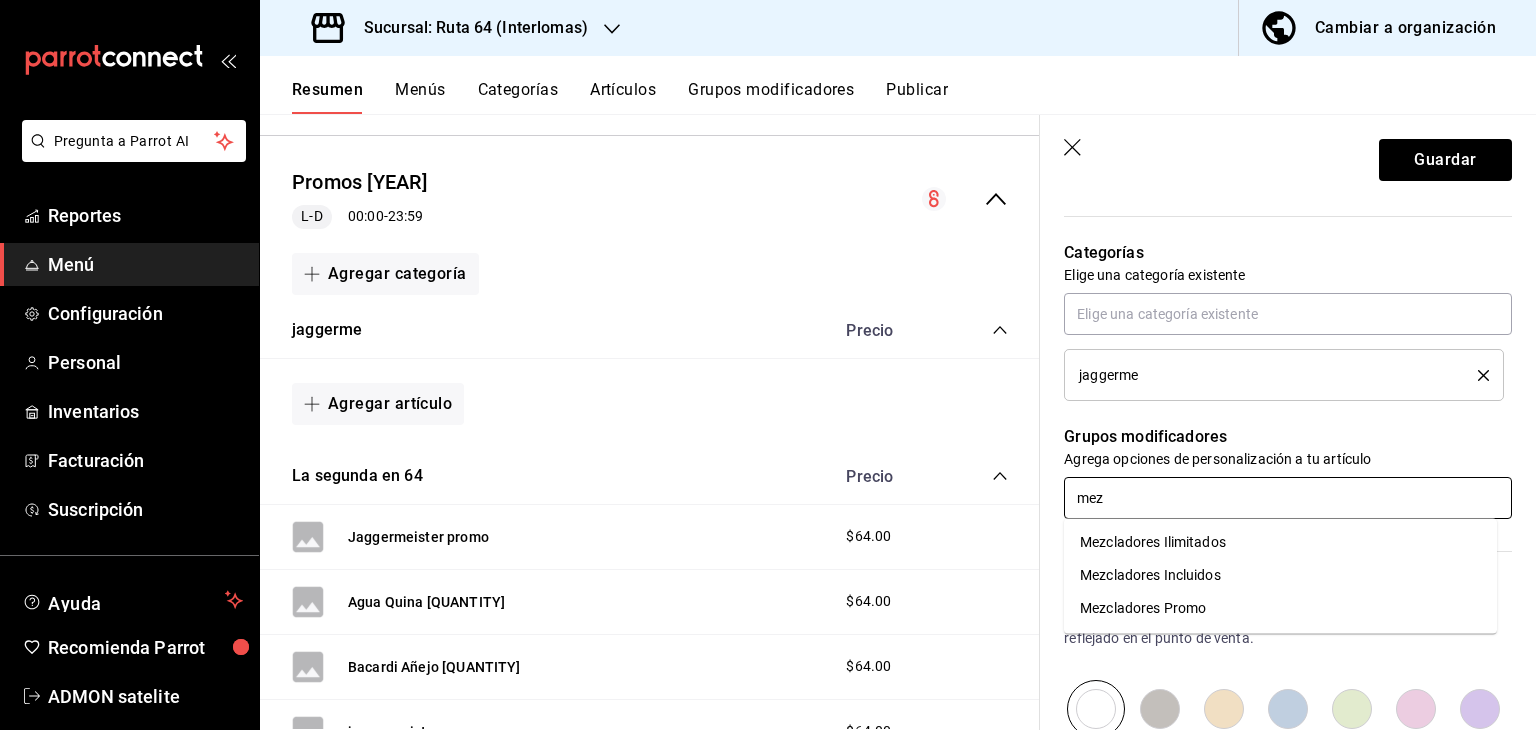 click on "Mezcladores Incluidos" at bounding box center [1150, 575] 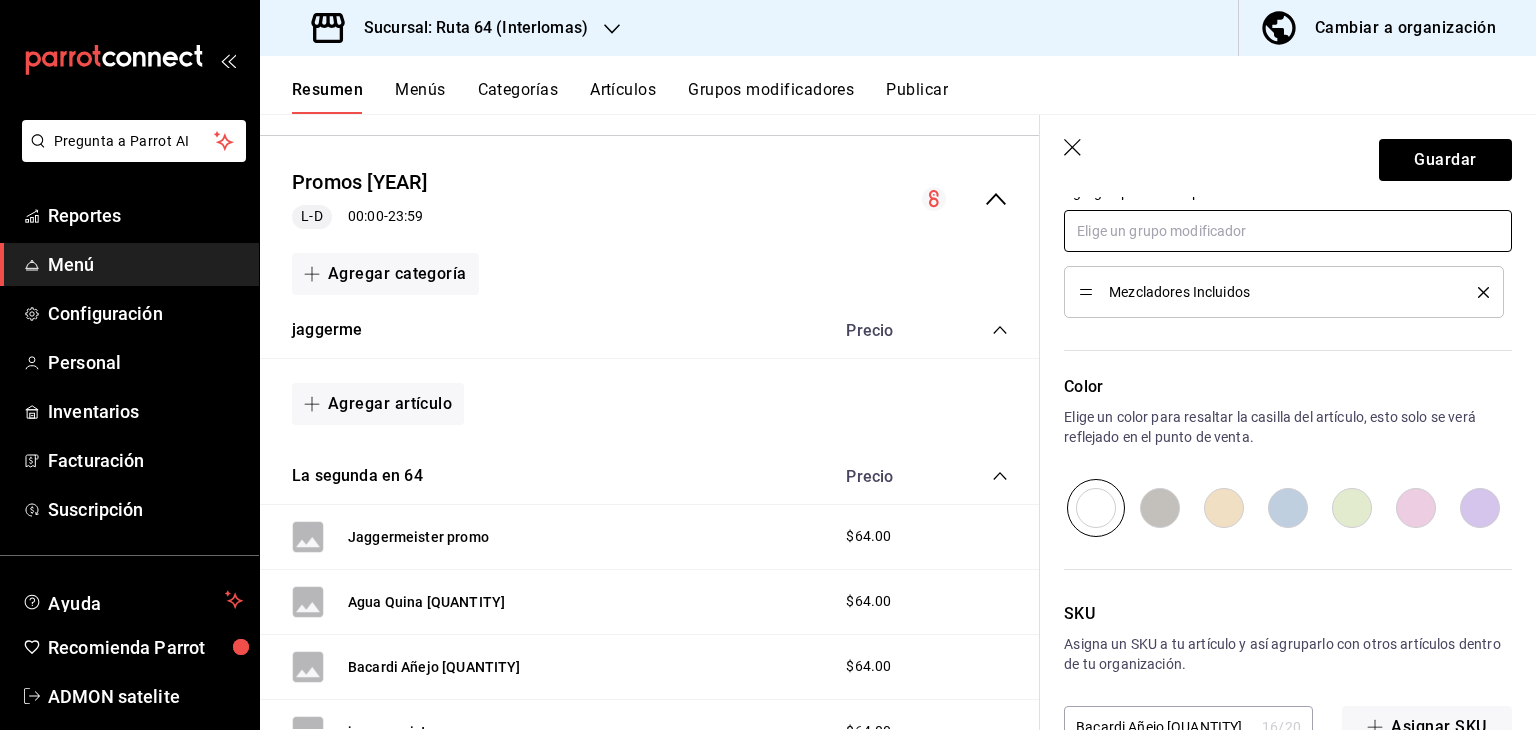 scroll, scrollTop: 1000, scrollLeft: 0, axis: vertical 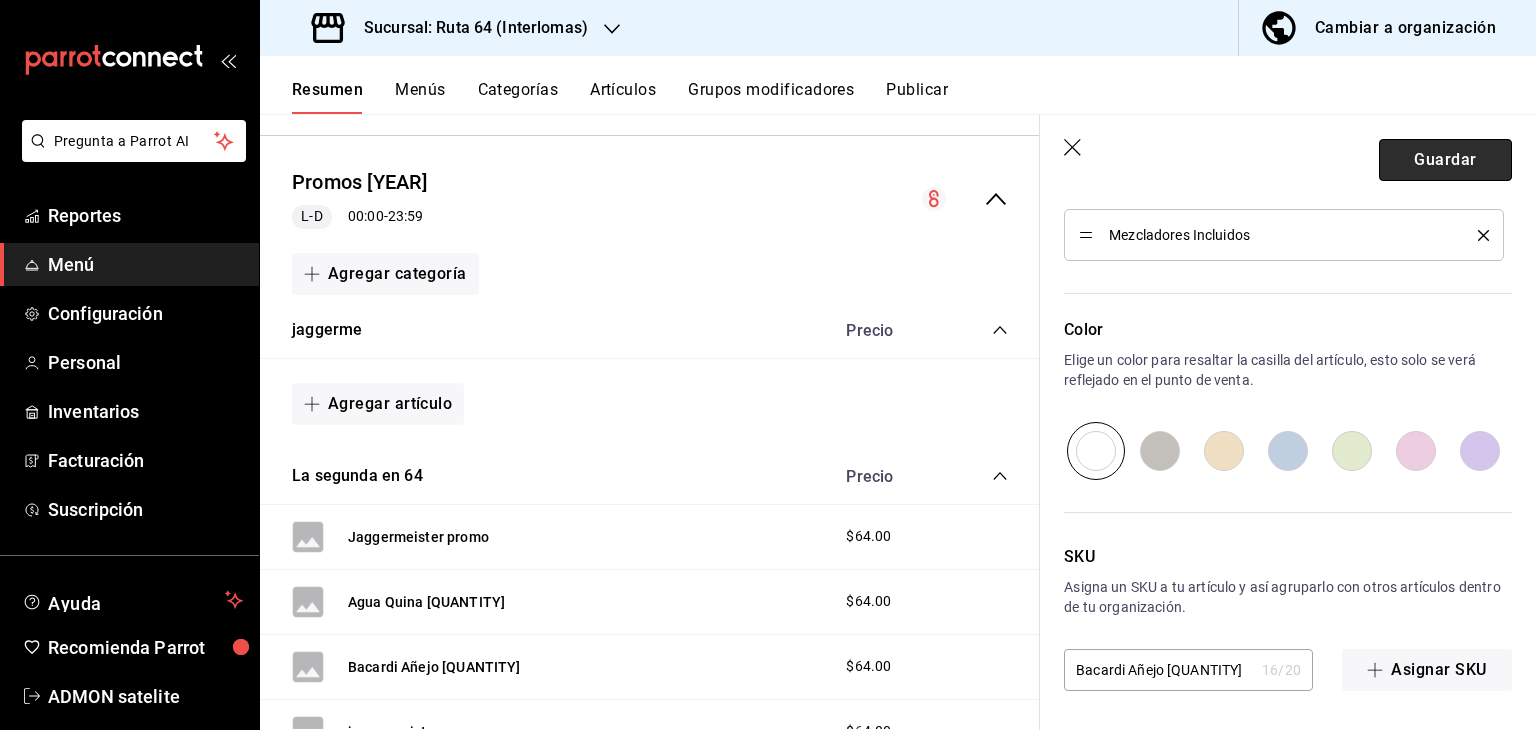 click on "Guardar" at bounding box center [1445, 160] 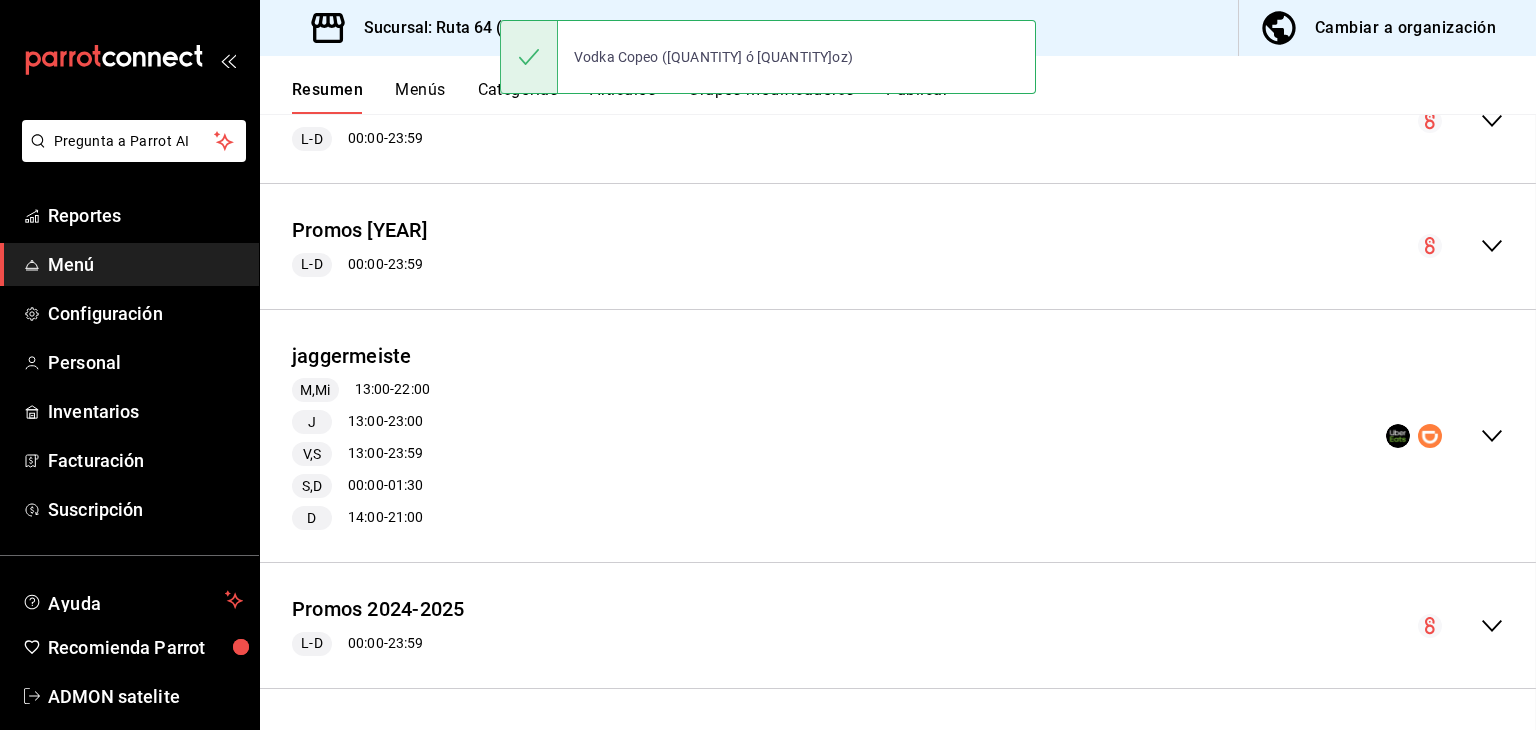 scroll, scrollTop: 1107, scrollLeft: 0, axis: vertical 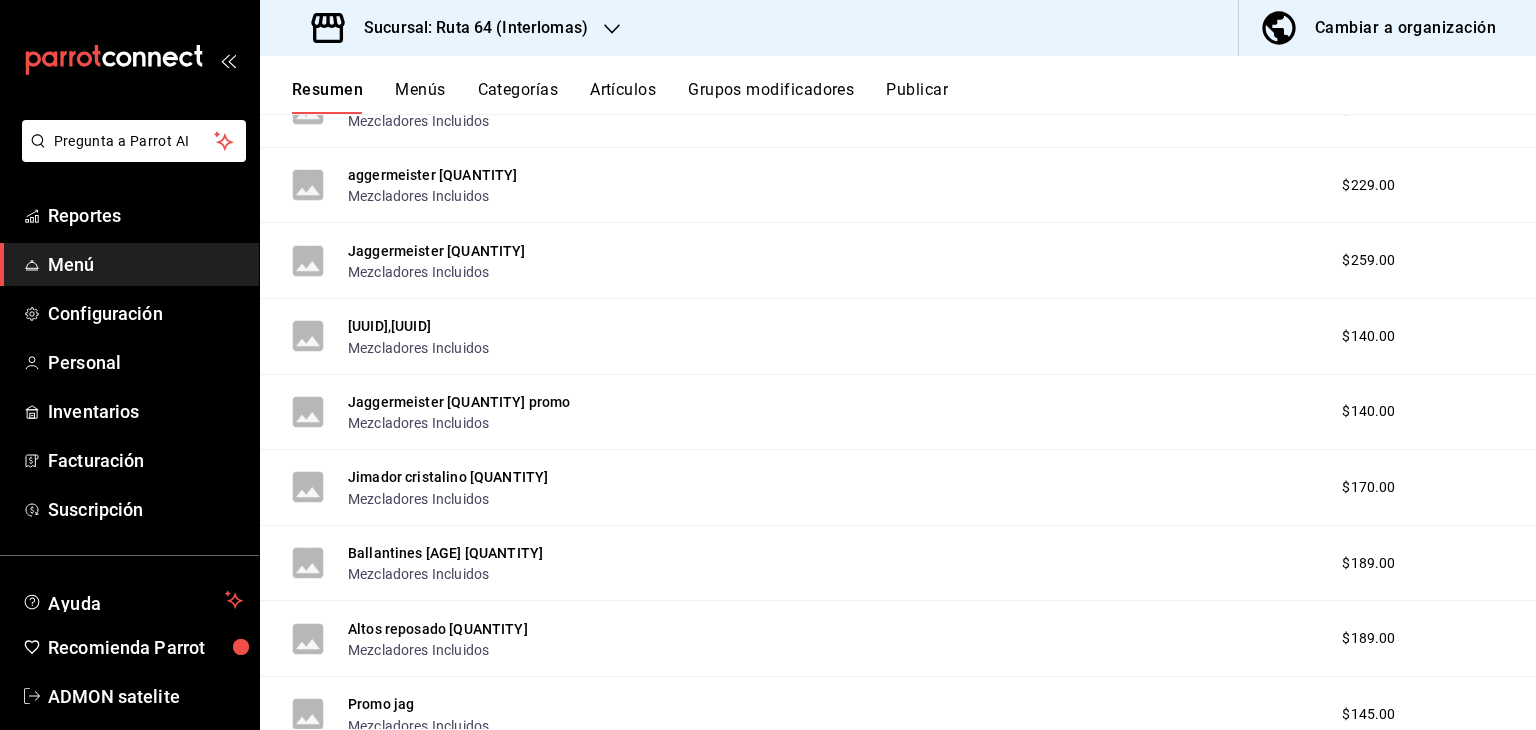 click on "Publicar" at bounding box center [917, 97] 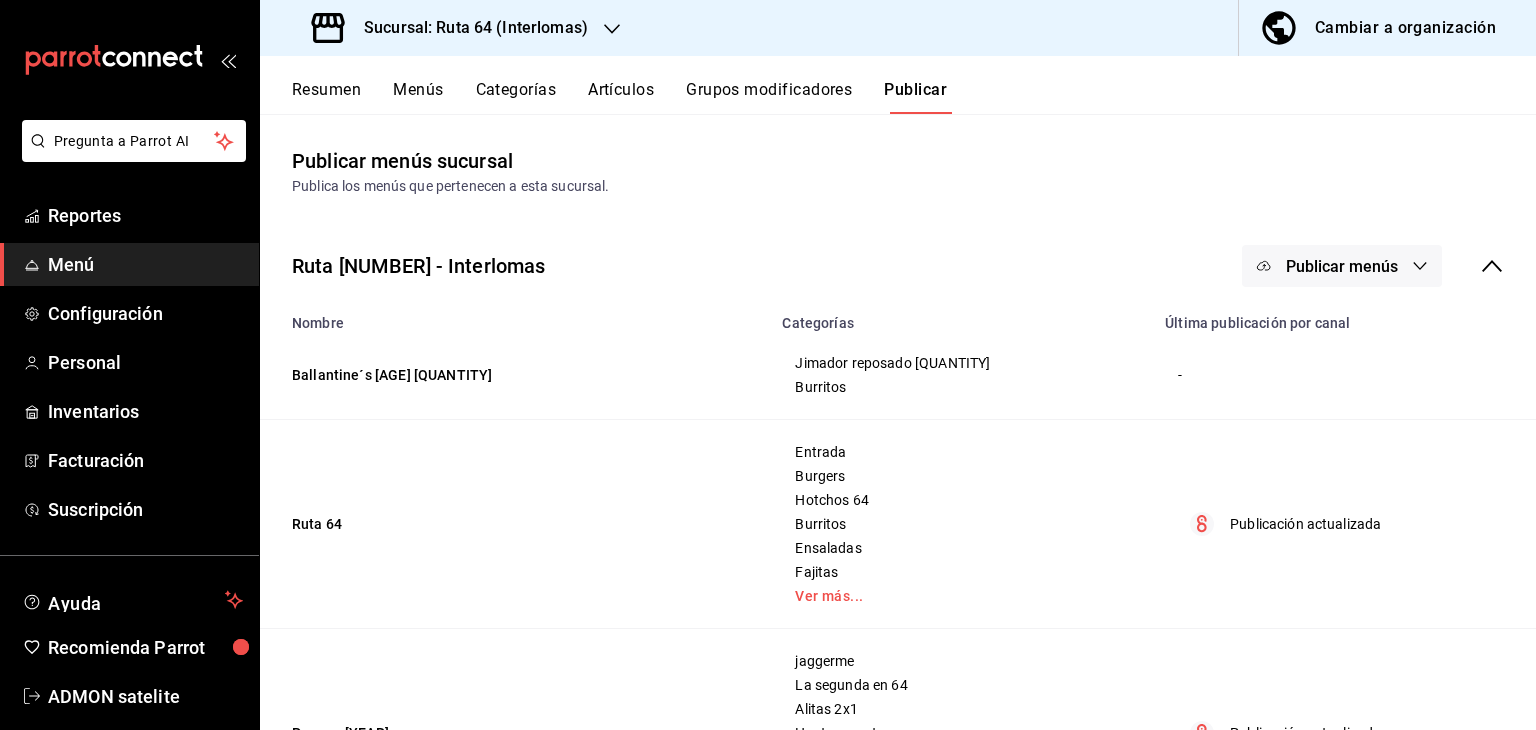 click on "Publicar menús" at bounding box center [1342, 266] 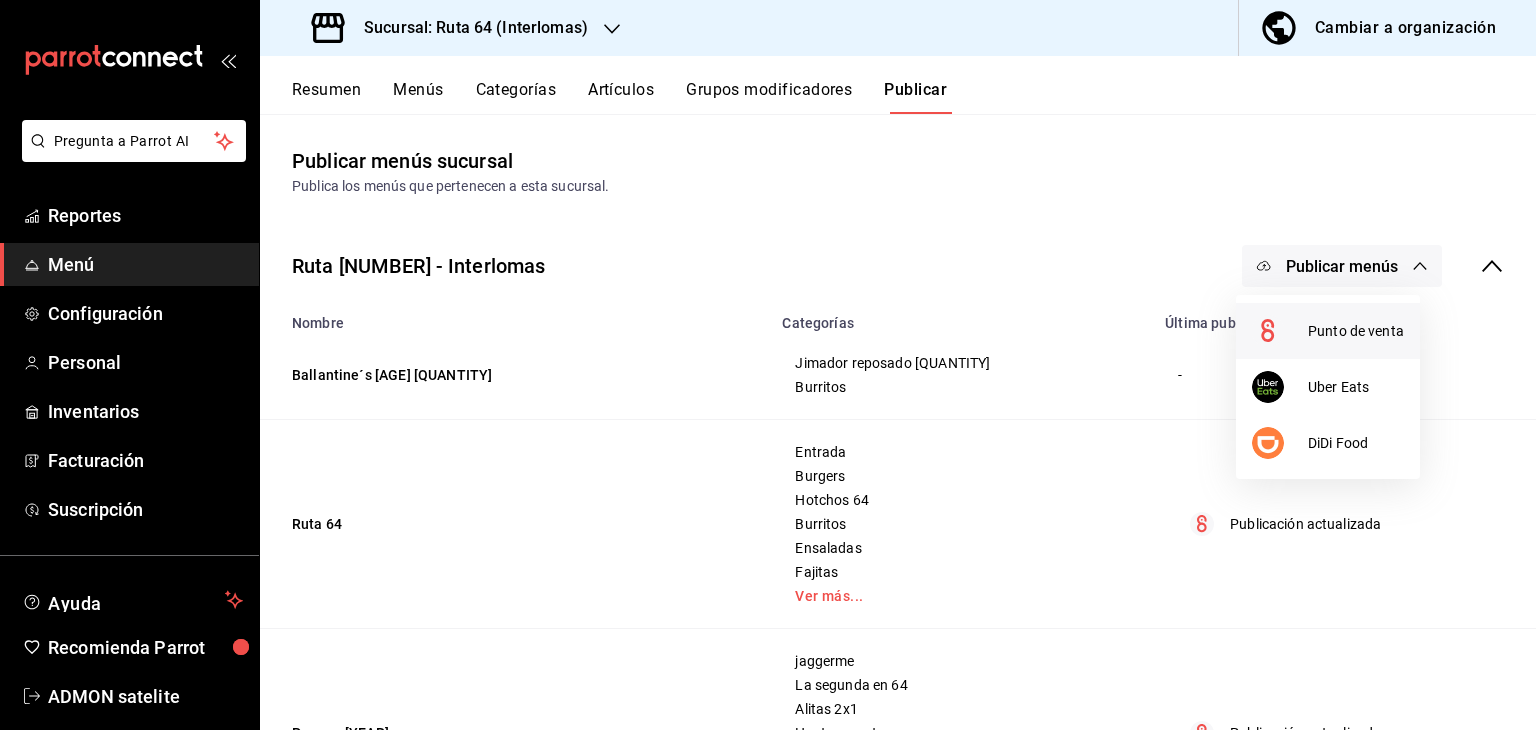 click on "Punto de venta" at bounding box center [1356, 331] 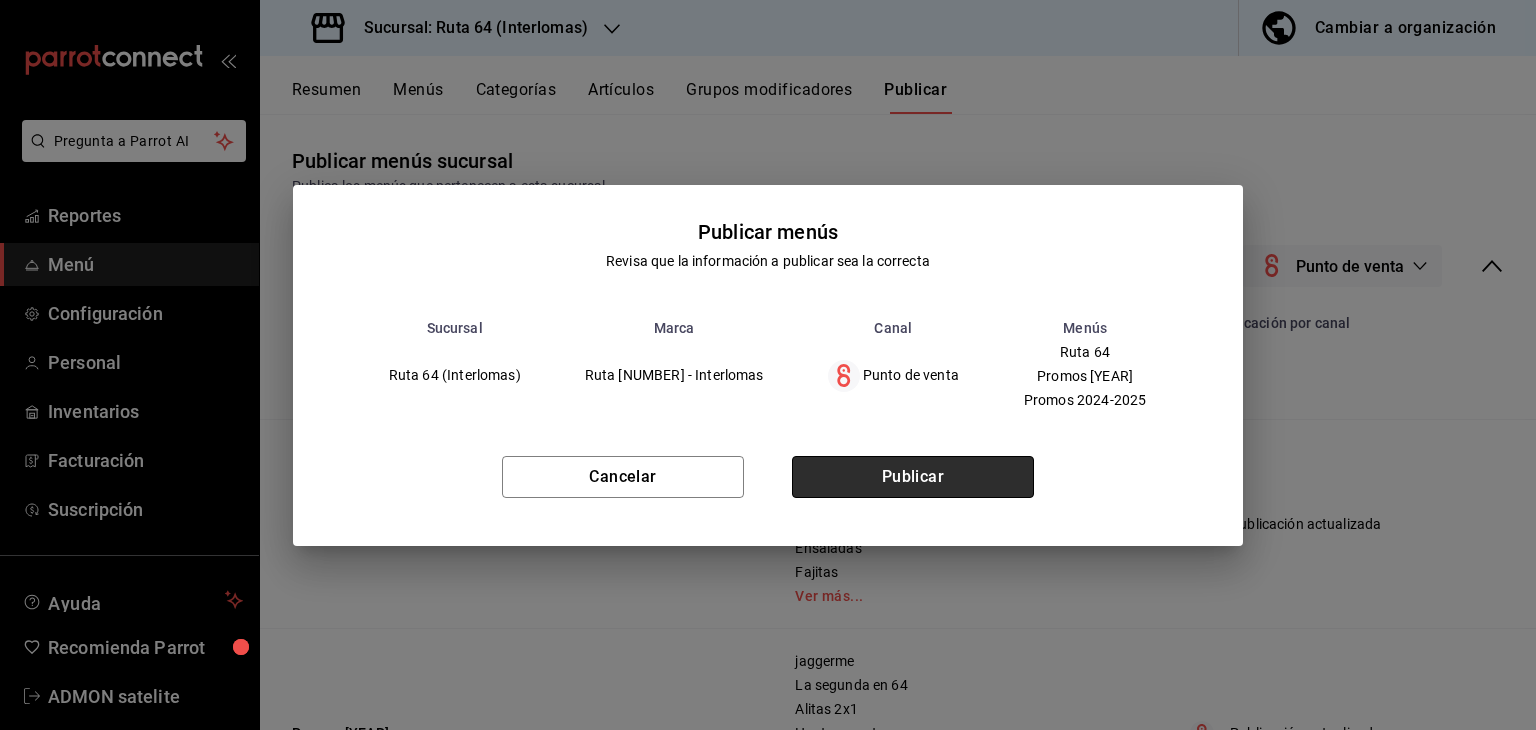 click on "Publicar" at bounding box center (913, 477) 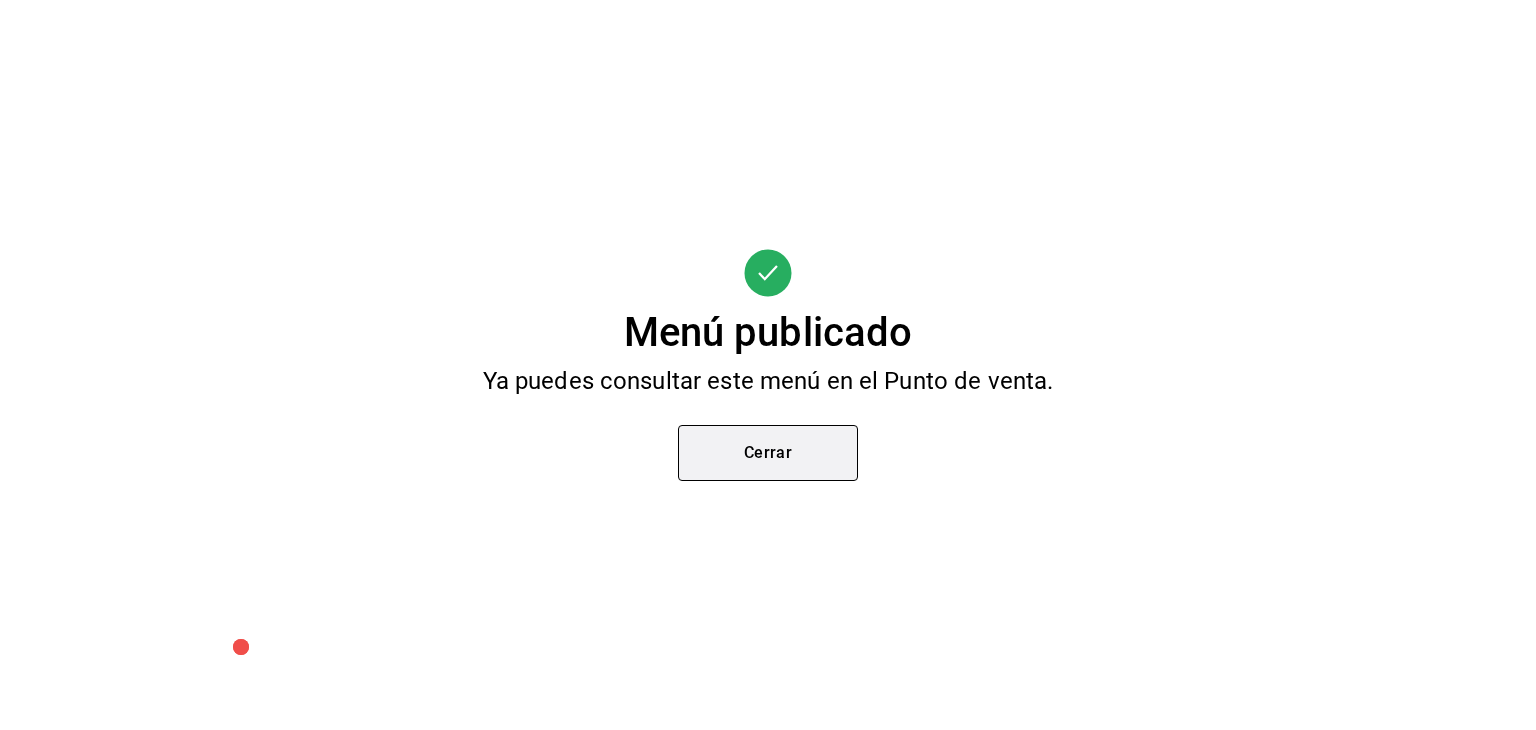 click on "Cerrar" at bounding box center (768, 453) 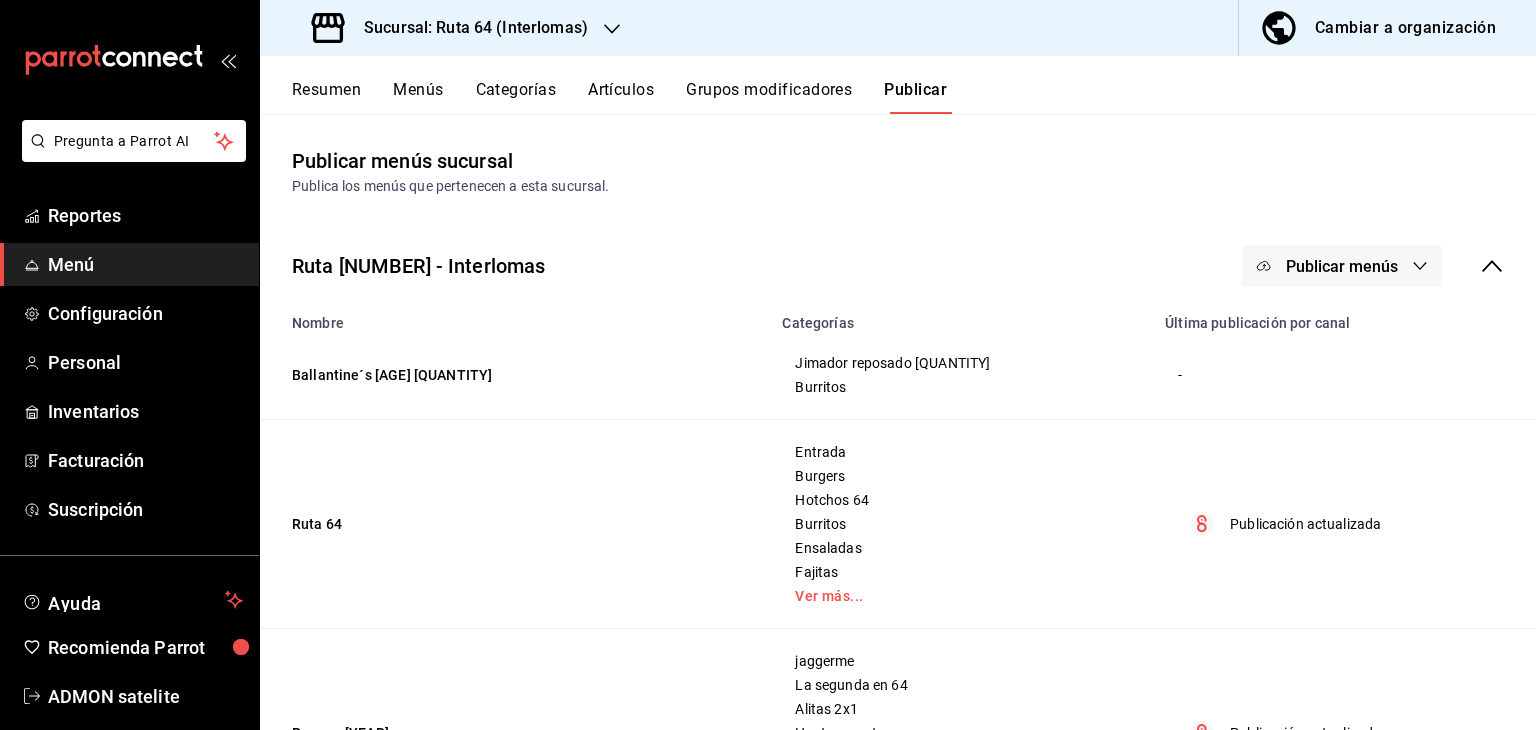 click on "Publicar menús" at bounding box center [1342, 266] 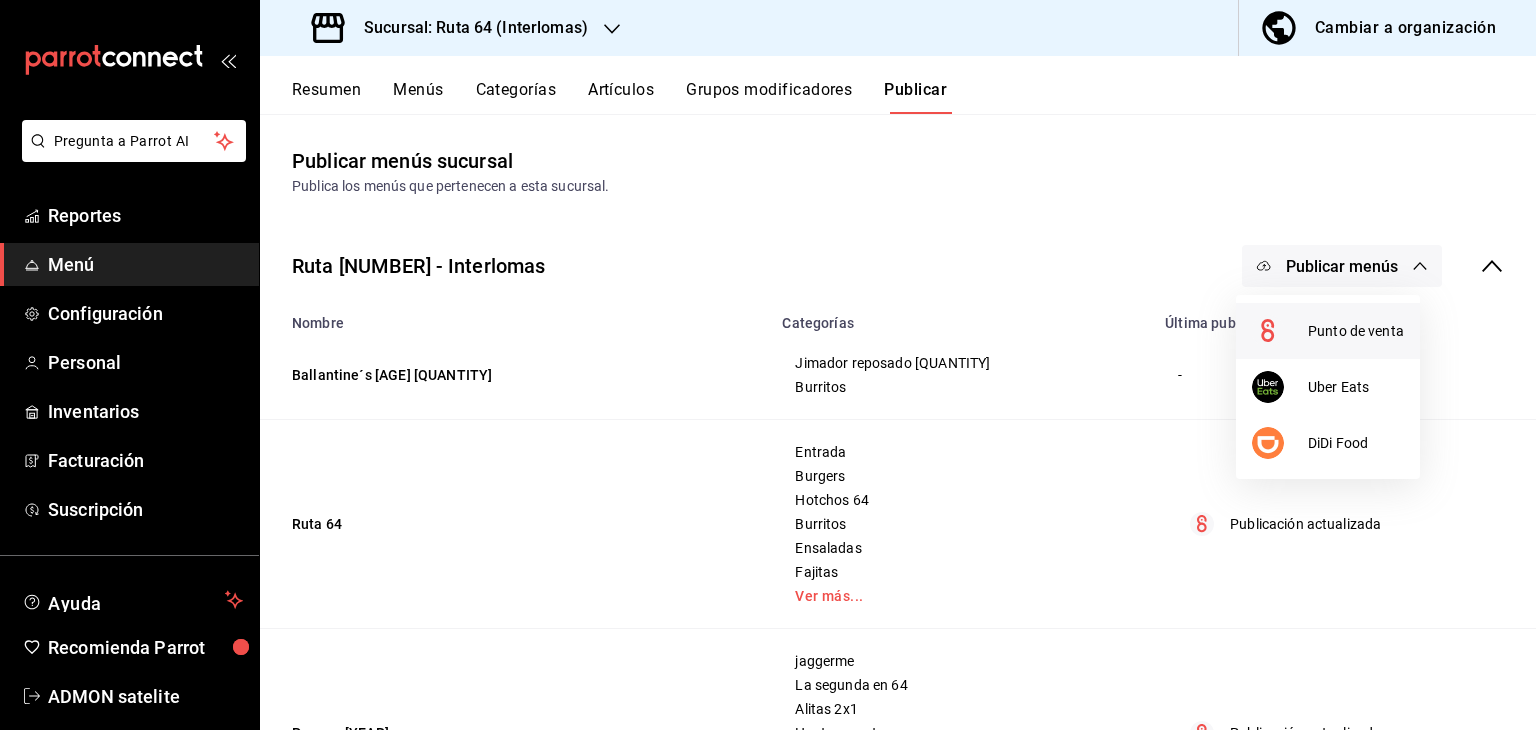 click on "Punto de venta" at bounding box center [1356, 331] 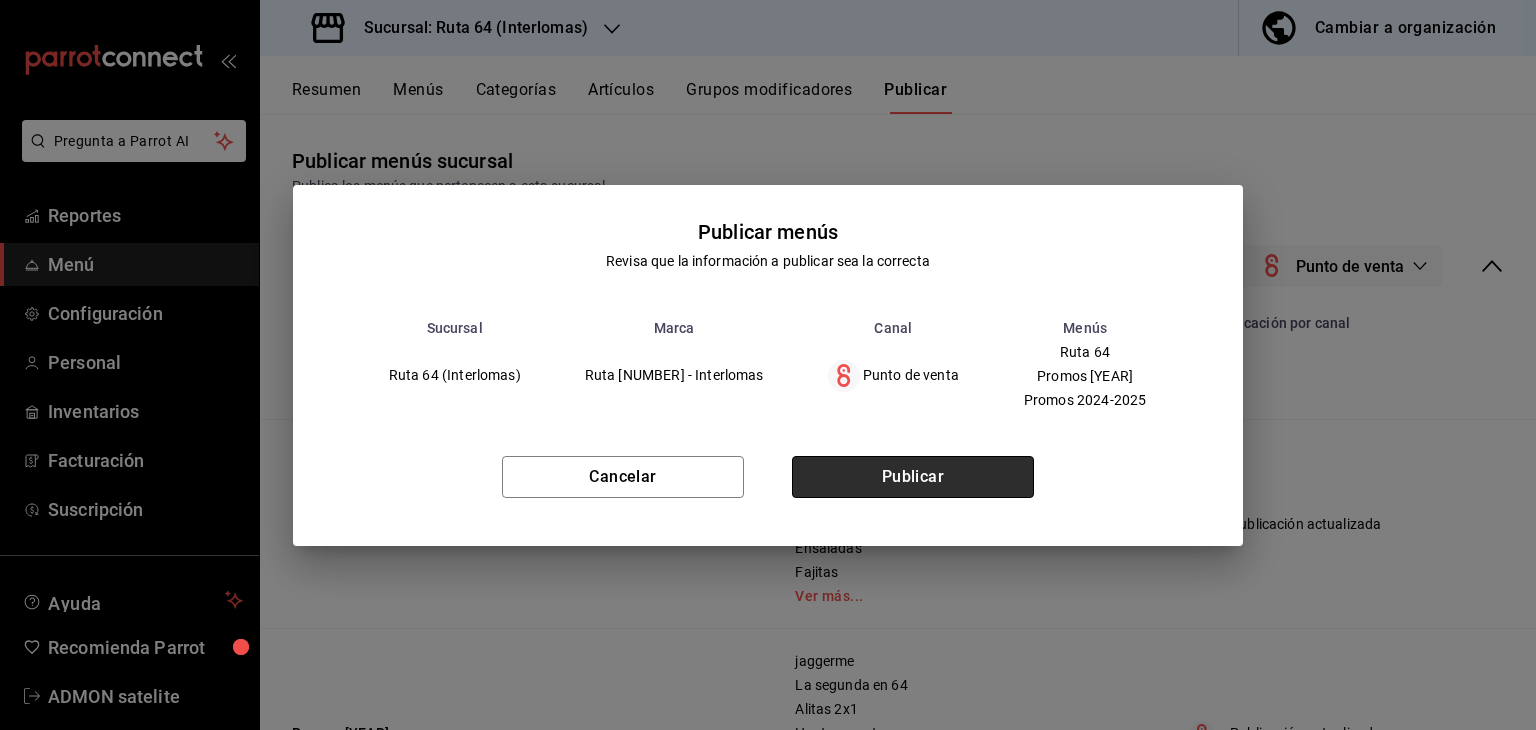 click on "Publicar" at bounding box center (913, 477) 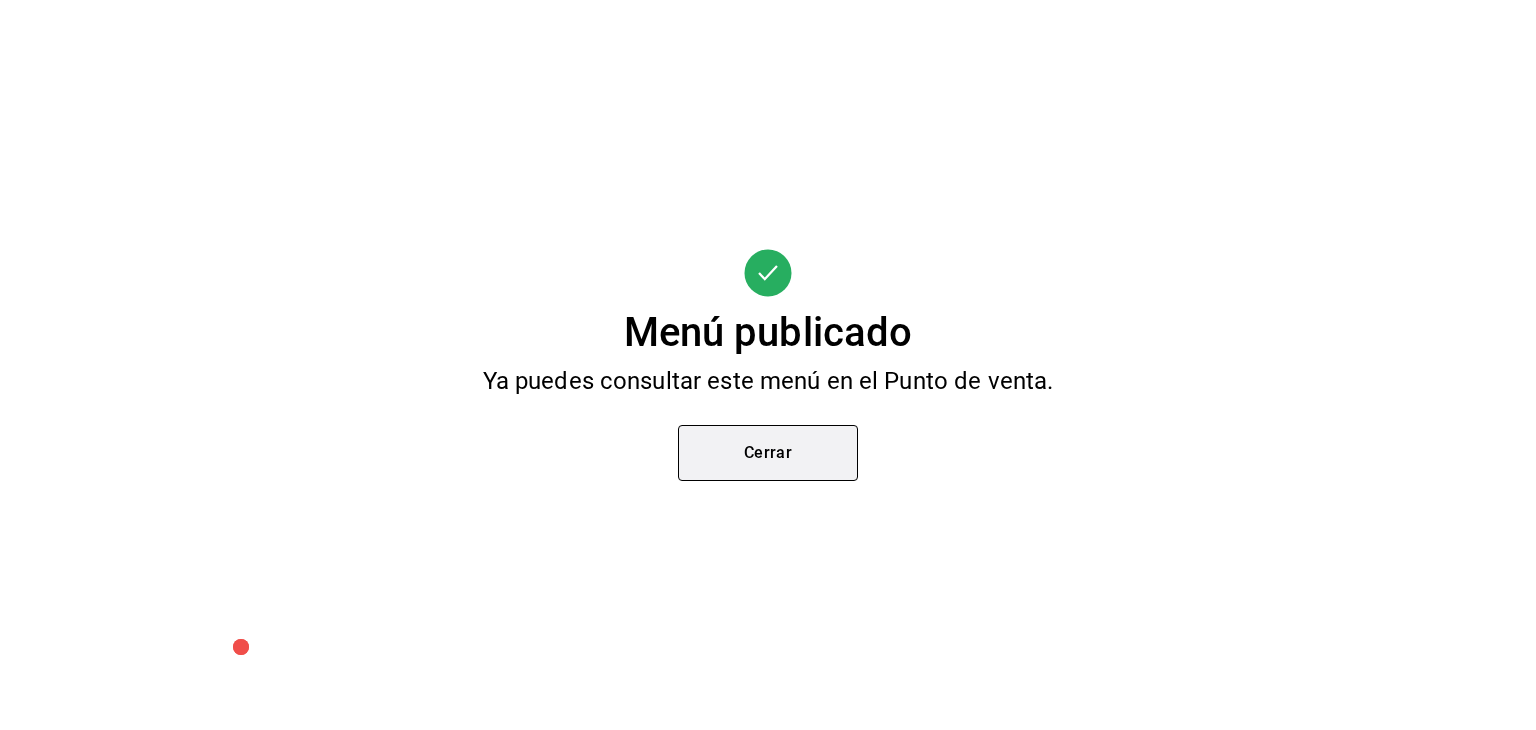 click on "Cerrar" at bounding box center [768, 453] 